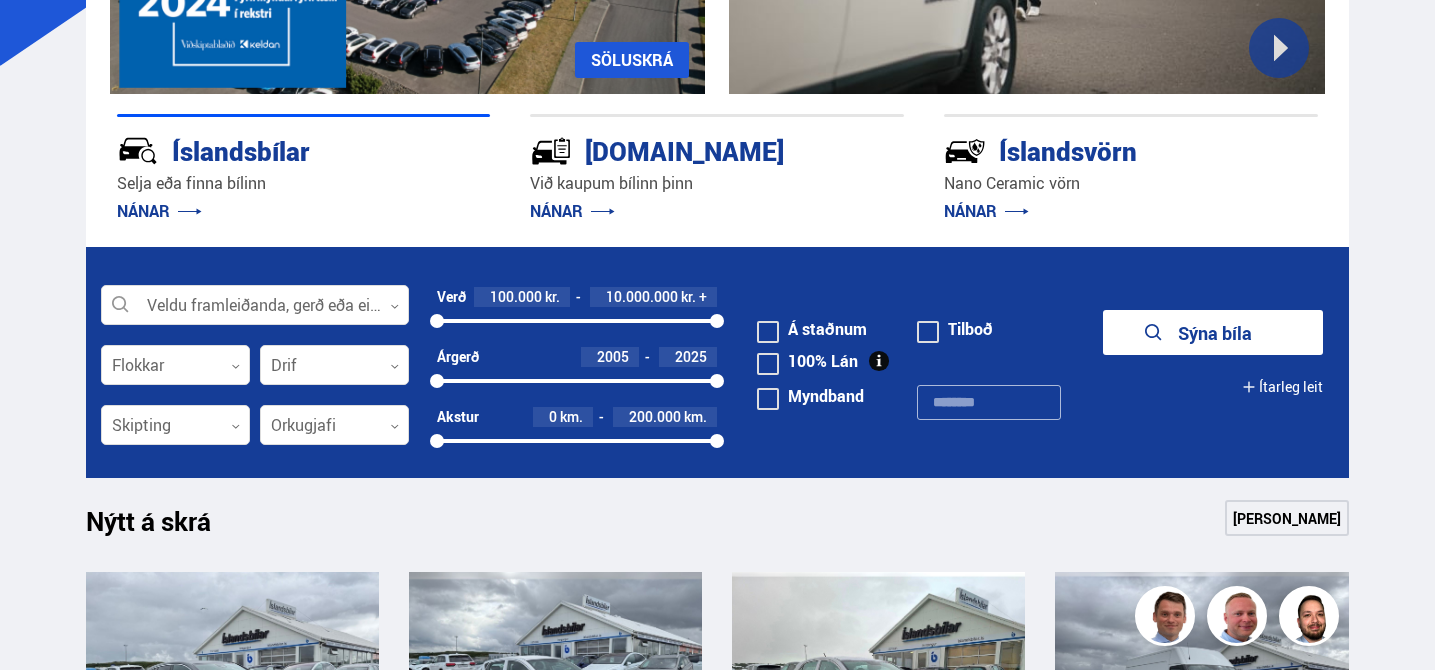 scroll, scrollTop: 400, scrollLeft: 0, axis: vertical 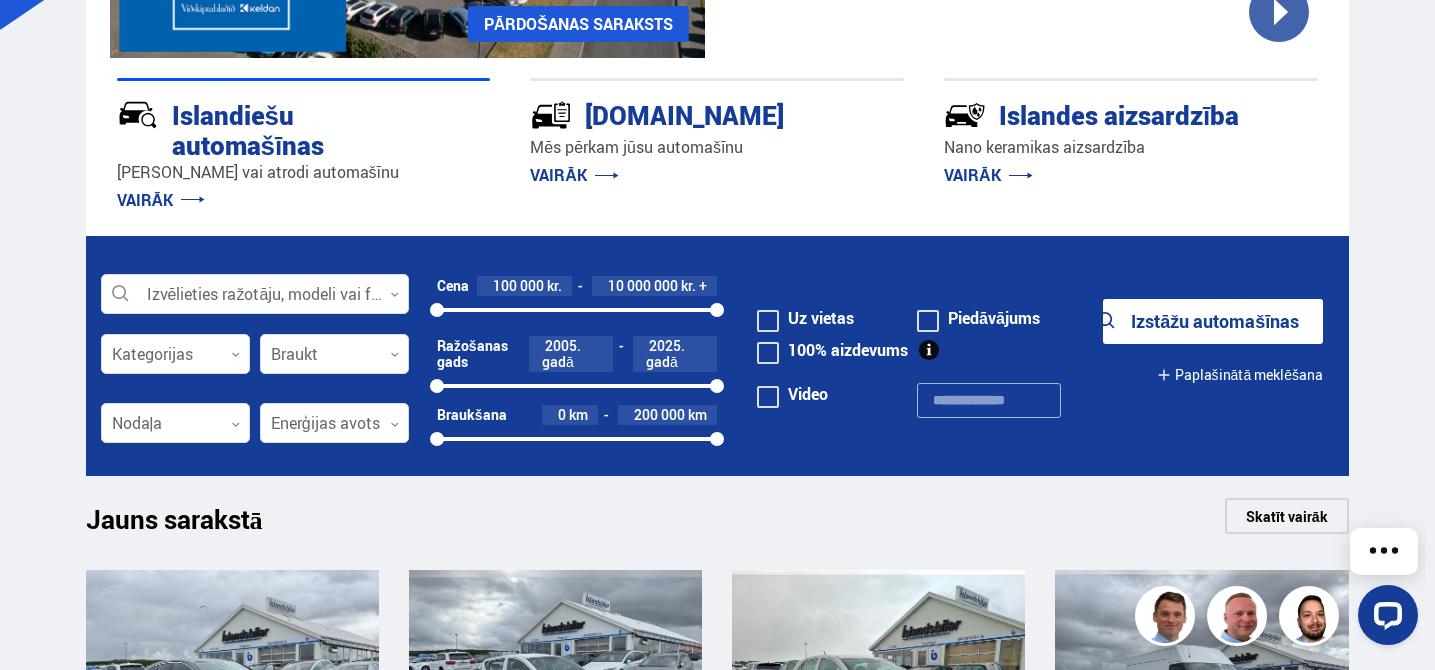 click on "Pārdošanas saraksts
Pakalpojumi
Islandiešu automašīnas
[DOMAIN_NAME]
Islandes aizsardzība
Norādījumi
Par mums
Tiešsaistes veikals
ir     ir
bet
pl
Klettháls, 110 Reikjavīka
0
Pārdošanas saraksts
Pakalpojumi
Islandiešu automašīnas
[DOMAIN_NAME]
Islandes aizsardzība
Norādījumi
Par mums
Tiešsaistes veikals
Klettháls, 110 Reikjavīka   ir     ir
bet
pl
Izvēlieties ražotāju, modeli vai funkciju 0   Kategorijas 0   Braukt 0   Nodaļa 0   Enerģijas avots 0   Cena   100 000   kr.   10 000 000   kr.
+
100 000 10000000   Ražošanas gads   2005. gadā     2025. gadā           0" at bounding box center [717, 1672] 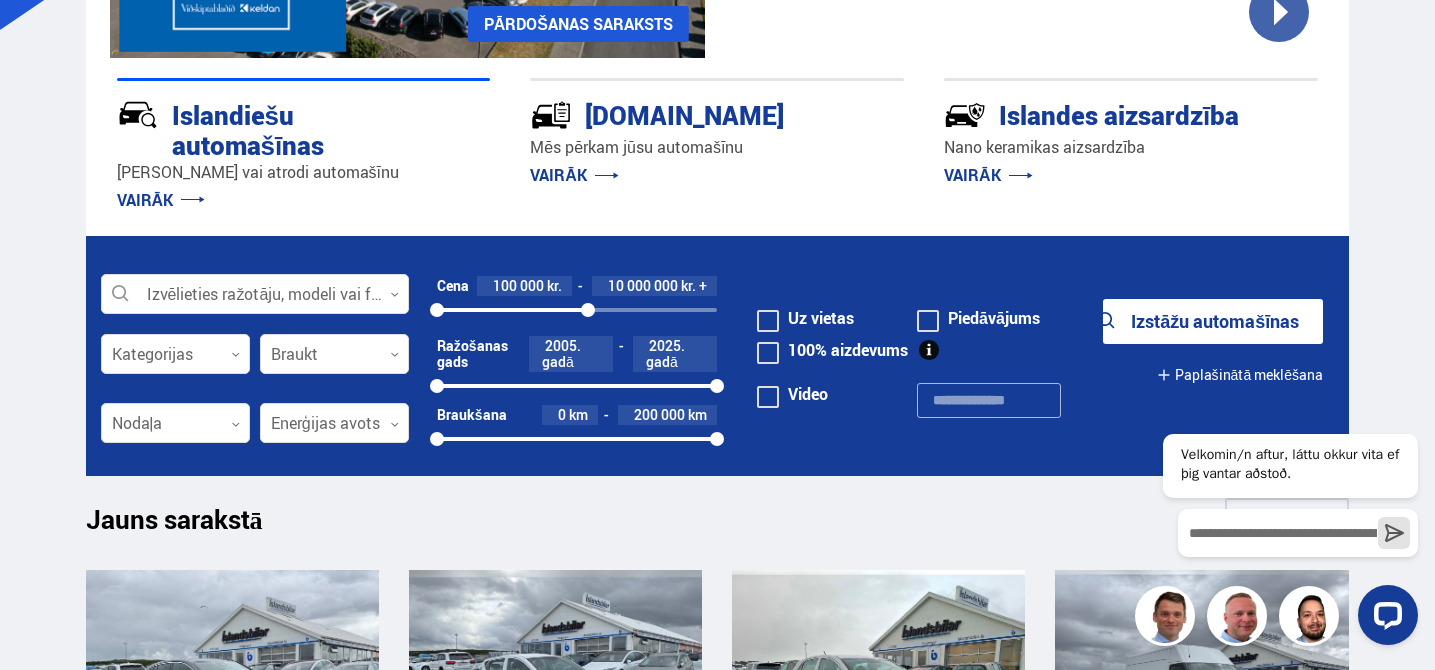 drag, startPoint x: 718, startPoint y: 311, endPoint x: 588, endPoint y: 312, distance: 130.00385 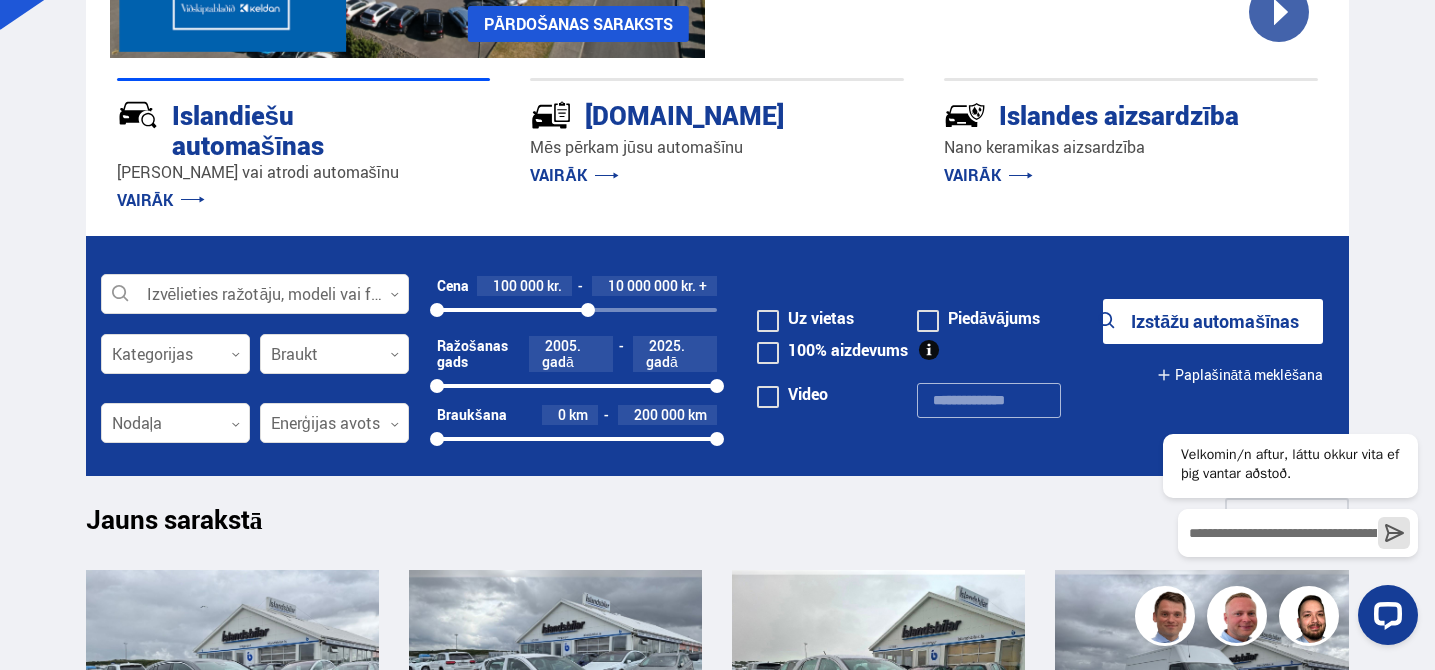 click at bounding box center (588, 310) 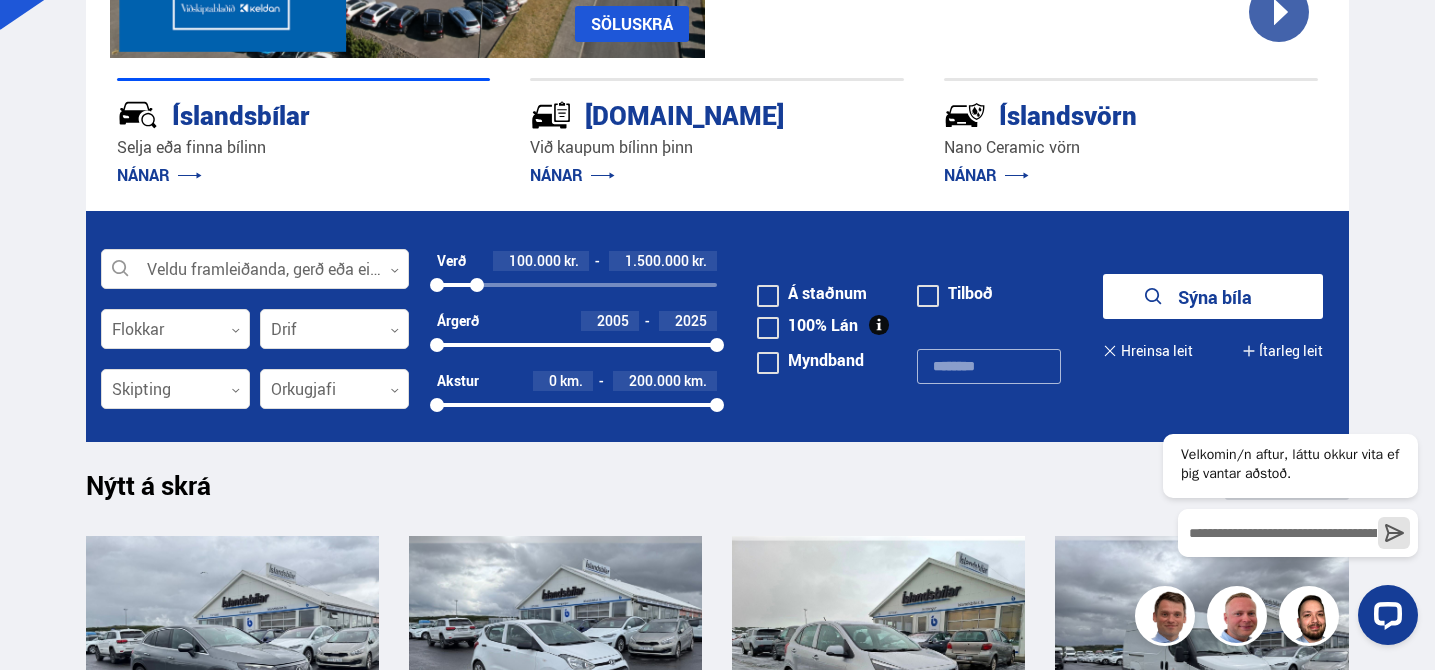 drag, startPoint x: 586, startPoint y: 285, endPoint x: 477, endPoint y: 284, distance: 109.004585 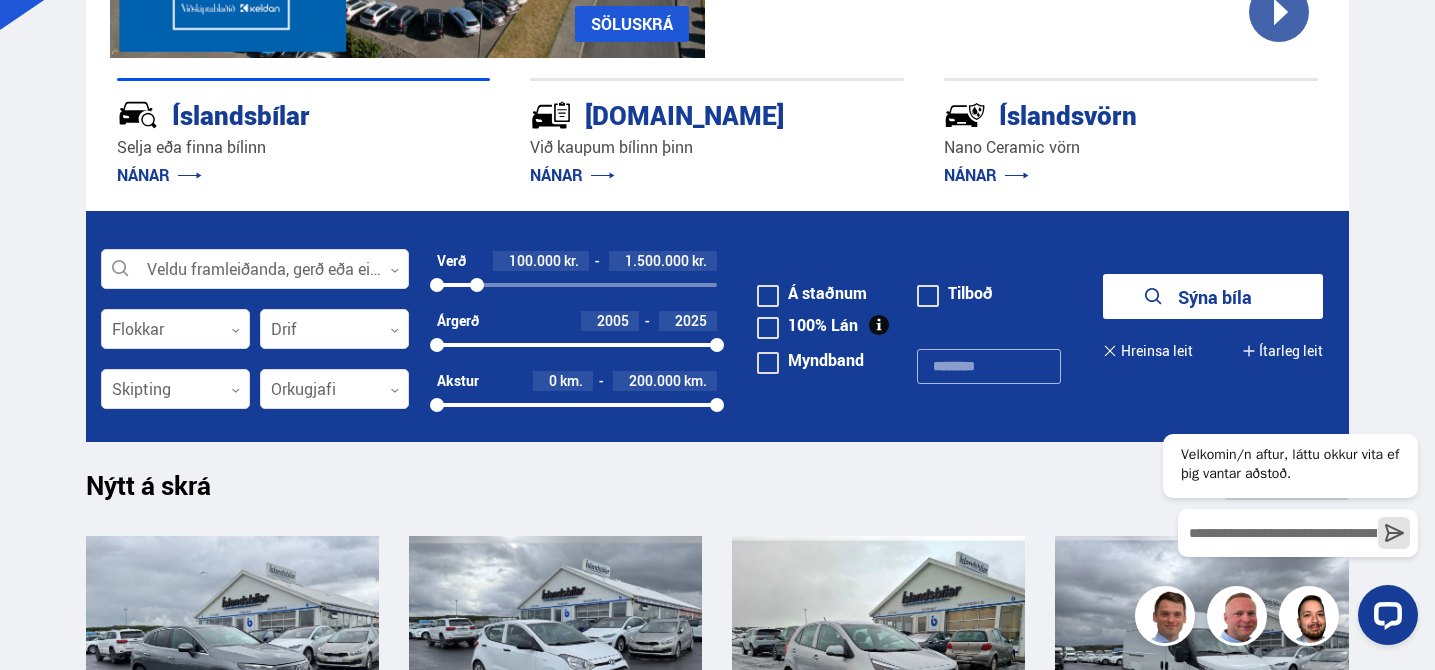 click at bounding box center (477, 285) 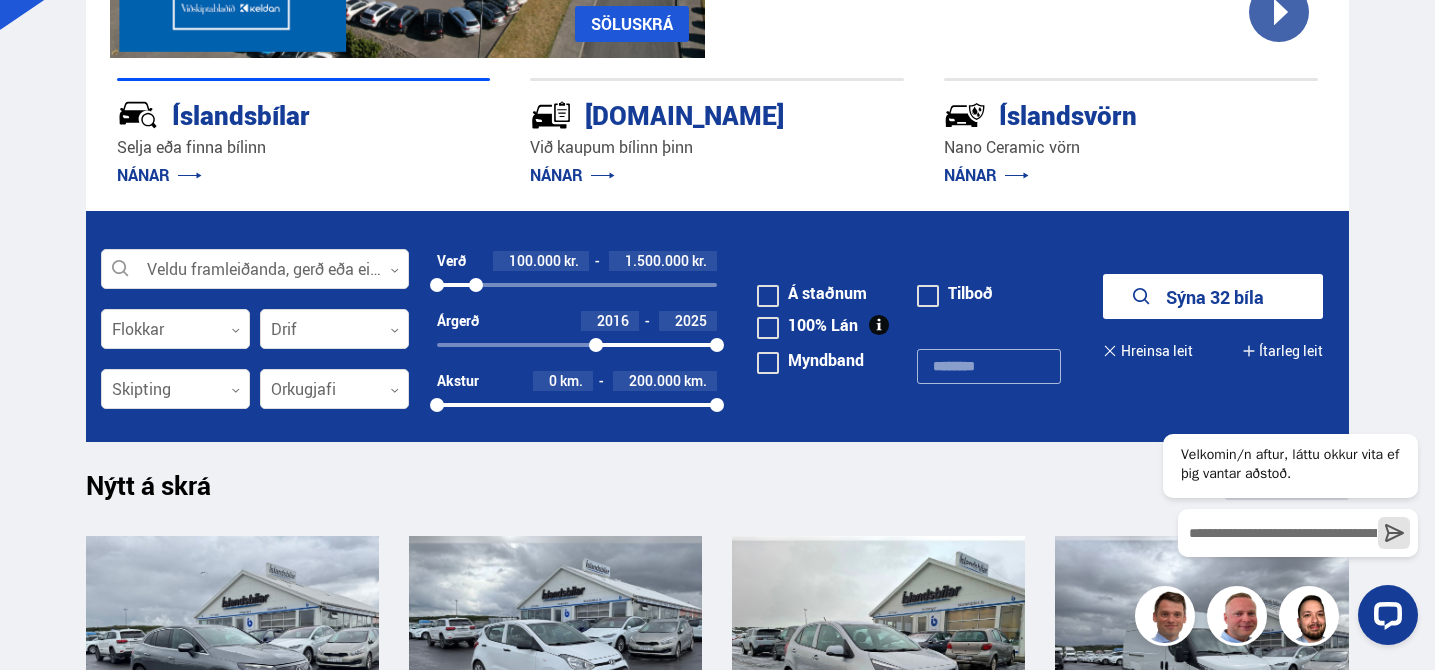 drag, startPoint x: 439, startPoint y: 346, endPoint x: 596, endPoint y: 355, distance: 157.25775 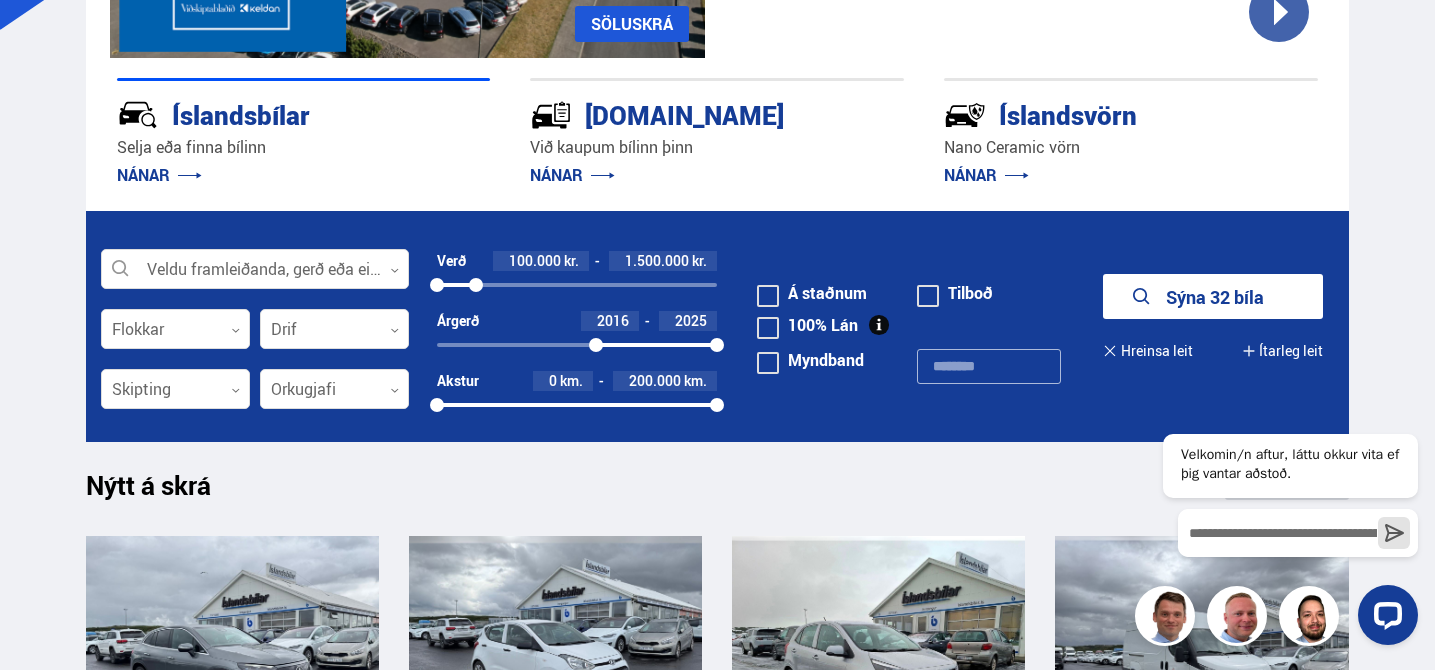 click on "Árgerð   2016     2025       2016 2025" at bounding box center [577, 341] 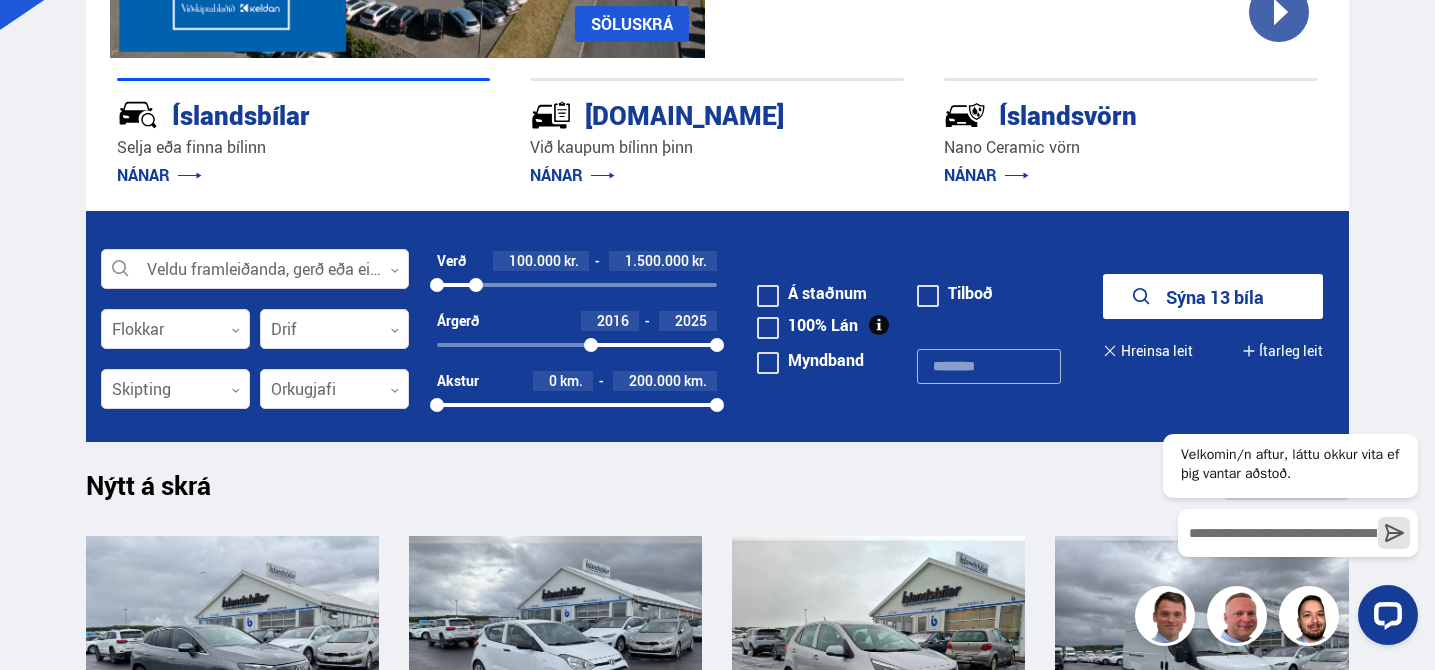 click on "Söluskrá
Þjónusta
Íslandsbílar
[DOMAIN_NAME]
Íslandsvörn
Leiðbeiningar
Um okkur
Vefverslun
is      is
en
[STREET_ADDRESS]
0
[GEOGRAPHIC_DATA]
Þjónusta
Íslandsbílar
[DOMAIN_NAME]
Íslandsvörn
Leiðbeiningar
Um okkur
Vefverslun
Klettháls, 110 Reykjavík    is      is
en
pl
Veldu framleiðanda, gerð eða eiginleika 0   Flokkar 0   Drif 0   Skipting 0   Orkugjafi 0   Verð   100.000   kr.   10.000.000   kr.
+
100000 10000000   Árgerð   2005     2025       2005 2025   Akstur   0   km.   200.000   km.     0 200000
Á staðnum
[GEOGRAPHIC_DATA]
[GEOGRAPHIC_DATA]" at bounding box center (717, 1528) 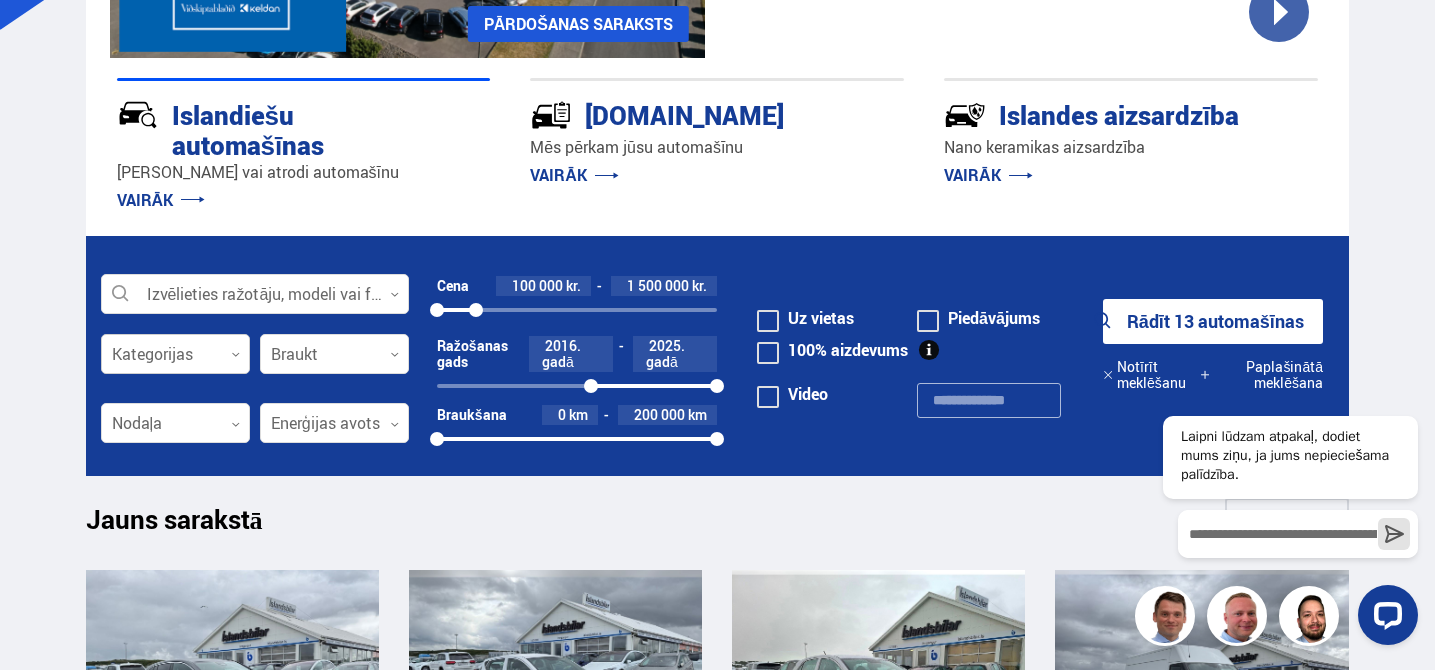 click 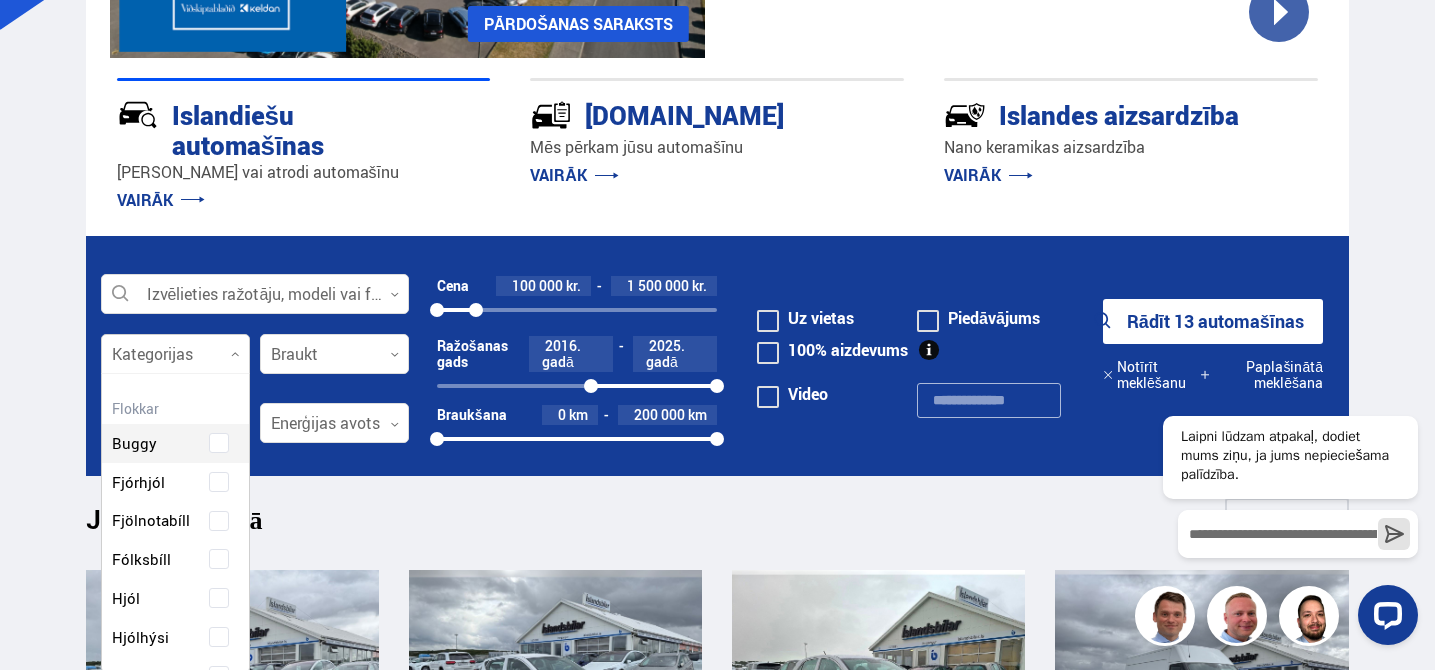 scroll, scrollTop: 302, scrollLeft: 156, axis: both 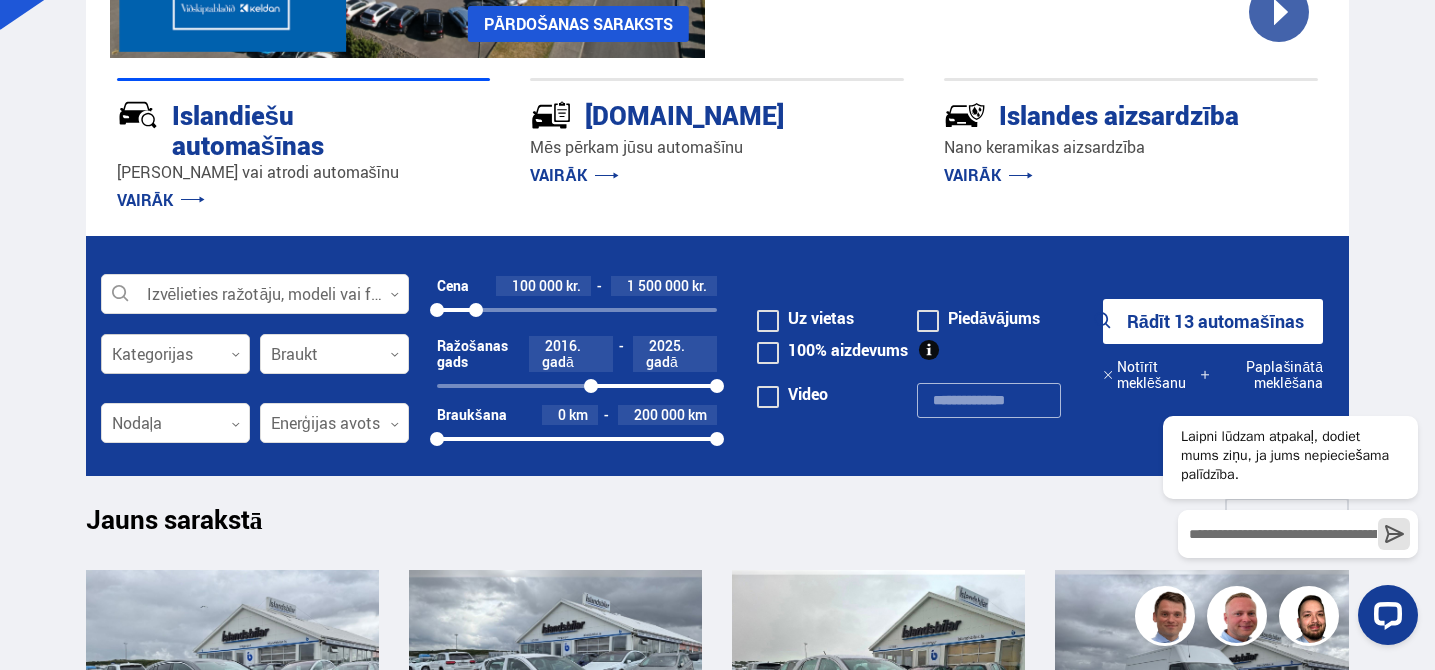click 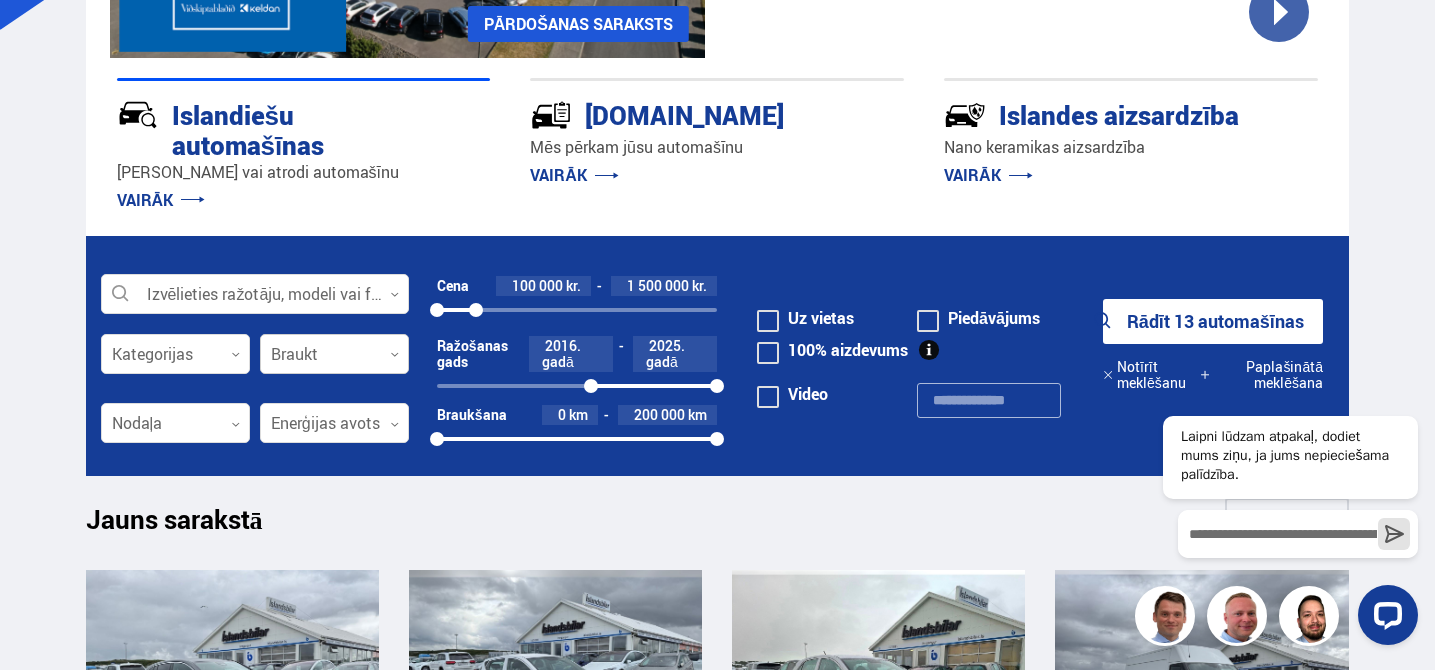 click 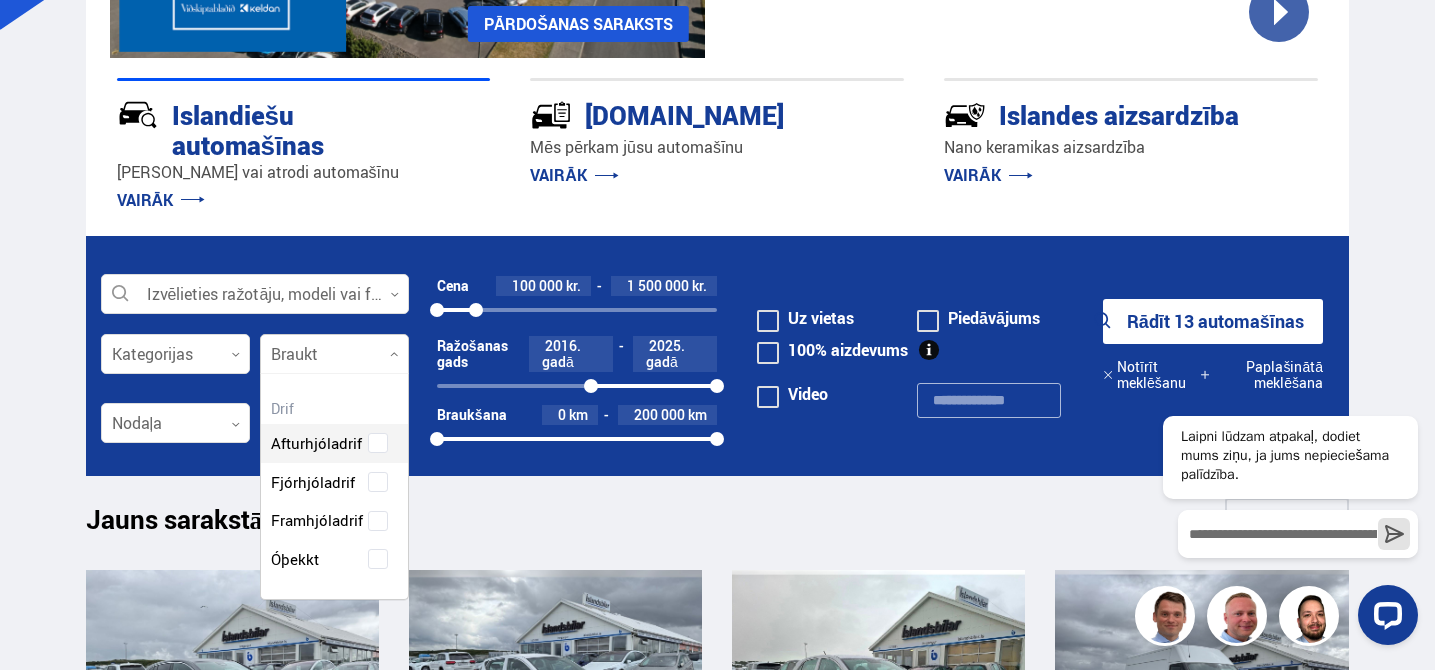 scroll, scrollTop: 302, scrollLeft: 156, axis: both 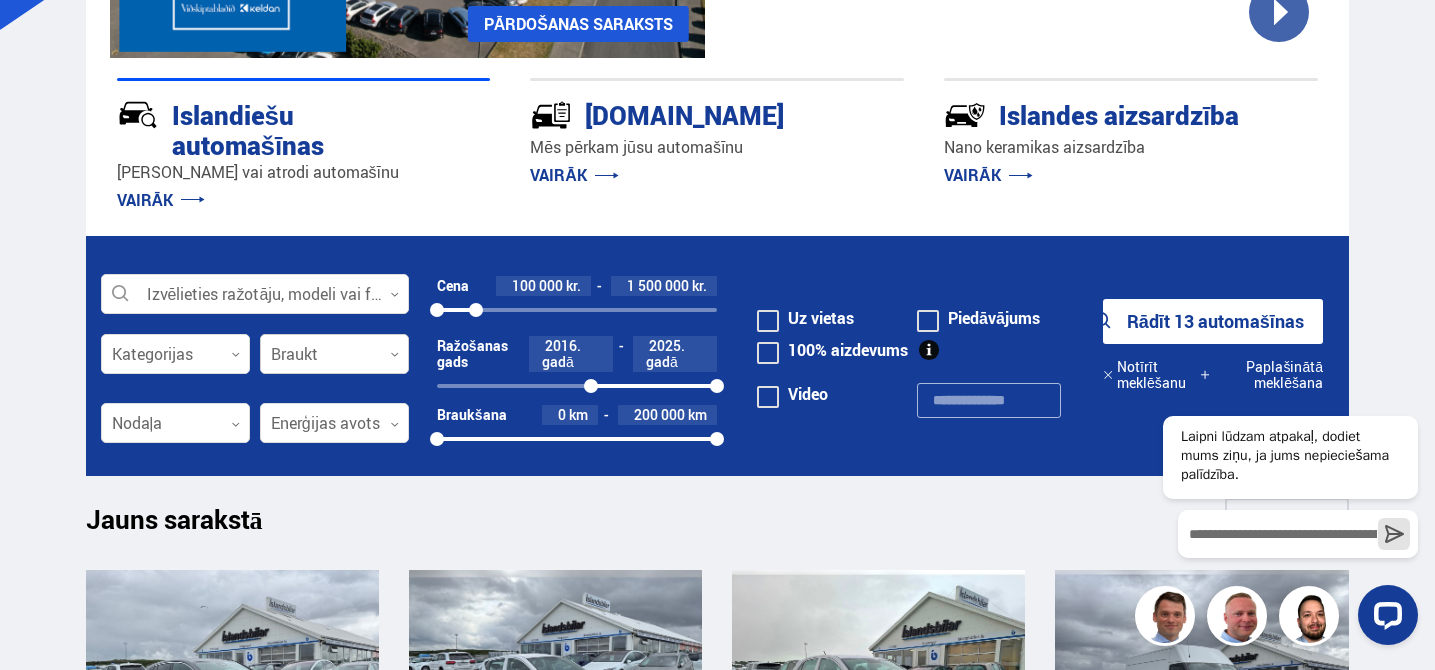 click 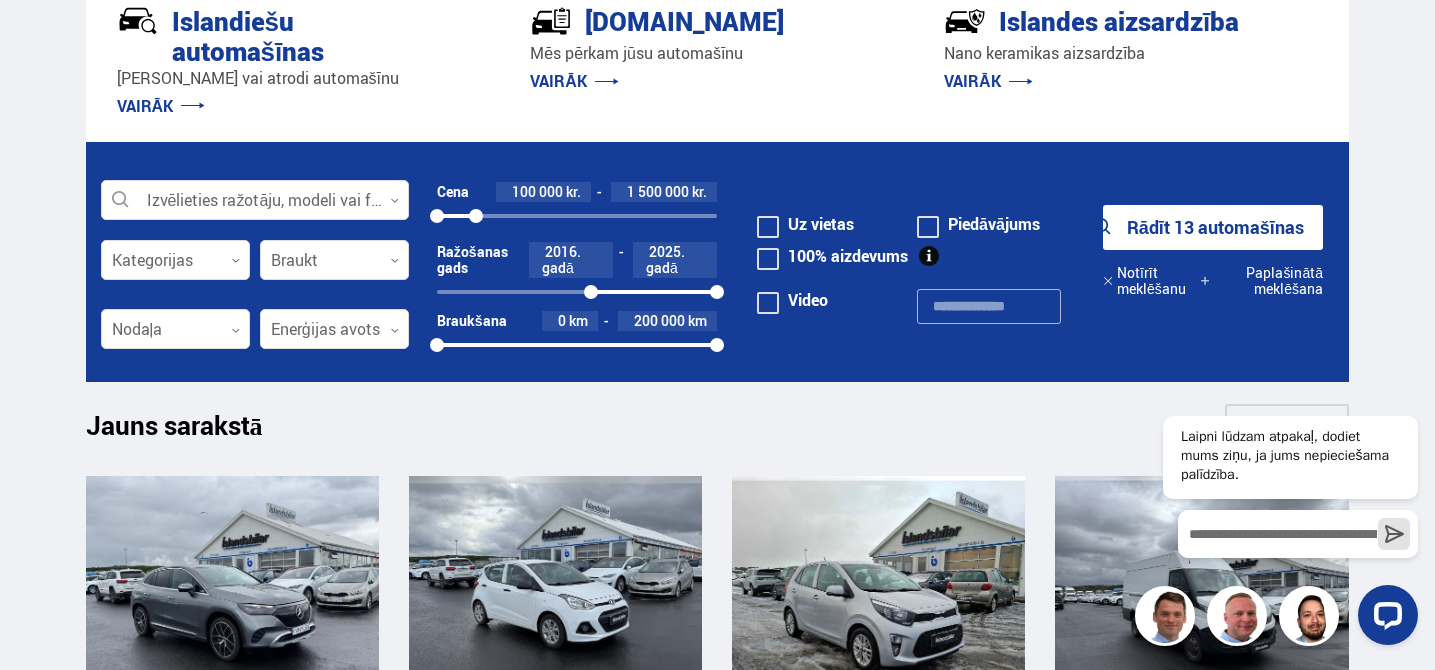 scroll, scrollTop: 520, scrollLeft: 0, axis: vertical 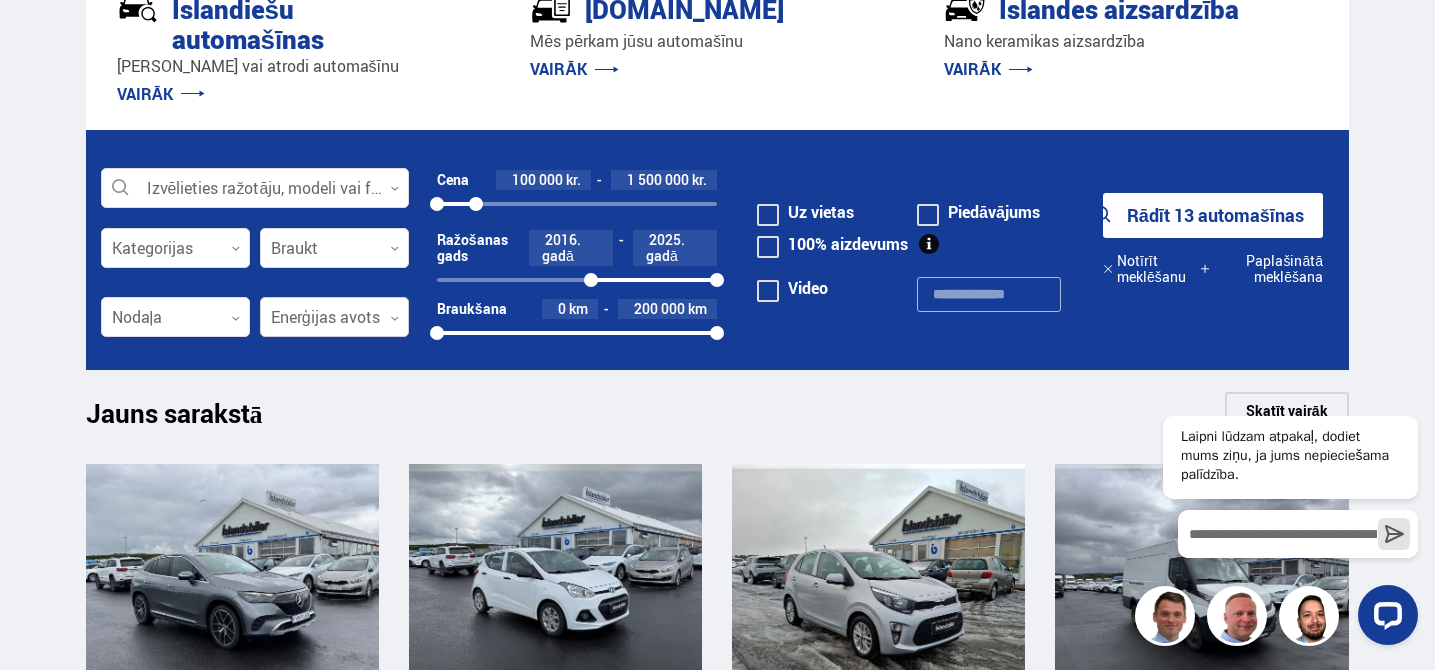 click at bounding box center [334, 318] 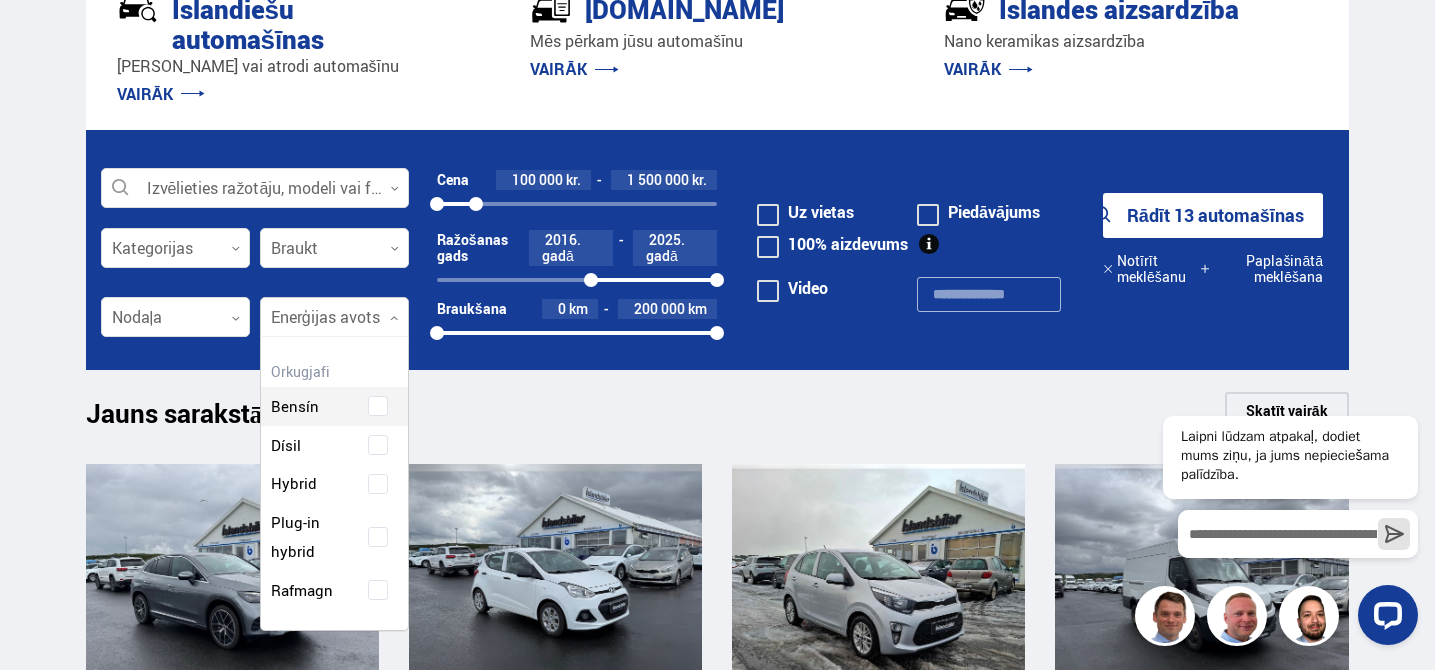scroll, scrollTop: 297, scrollLeft: 151, axis: both 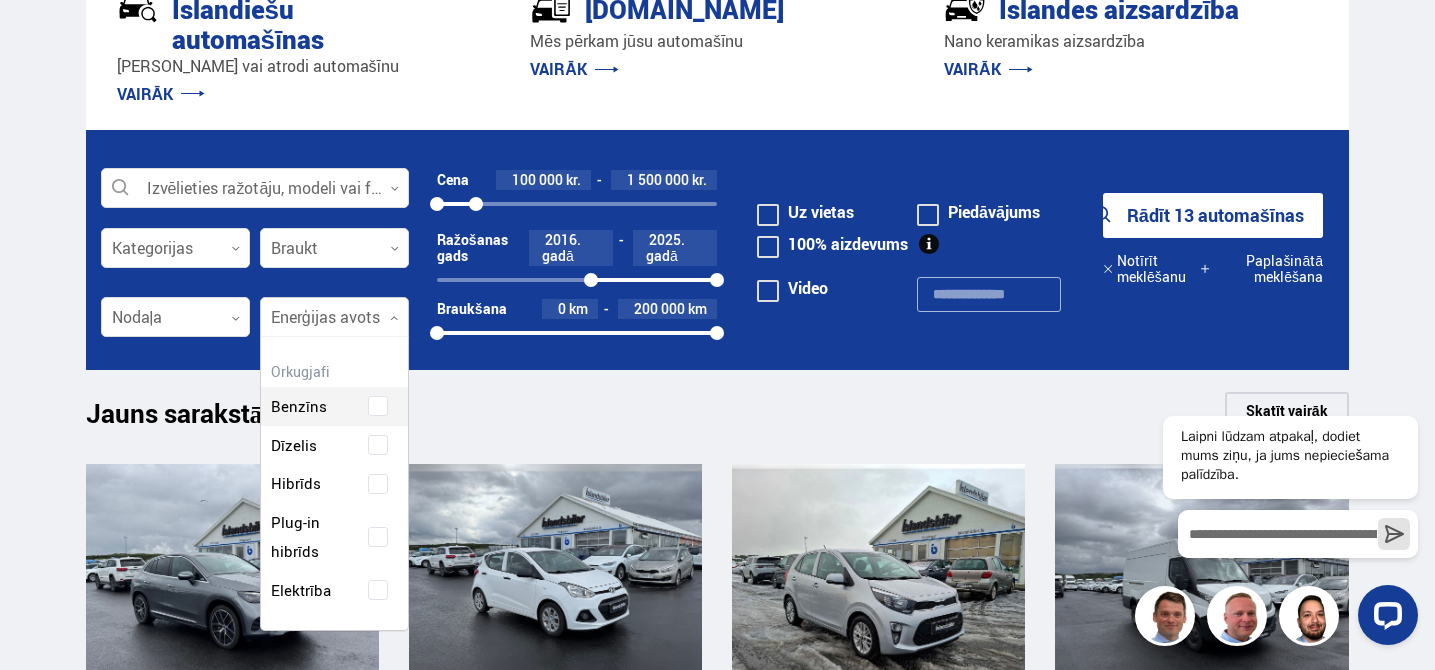 click on "Pārdošanas saraksts
Pakalpojumi
Islandiešu automašīnas
[DOMAIN_NAME]
Islandes aizsardzība
Norādījumi
Par mums
Tiešsaistes veikals
ir     ir
bet
pl
Klettháls, 110 Reikjavīka
0
Pārdošanas saraksts
Pakalpojumi
Islandiešu automašīnas
[DOMAIN_NAME]
Islandes aizsardzība
Norādījumi
Par mums
Tiešsaistes veikals
Klettháls, 110 Reikjavīka   ir     ir
bet
pl
Izvēlieties ražotāju, modeli vai funkciju 0   Kategorijas 0   Braukt 0   Nodaļa 0   Enerģijas avots 0   Cena   100 000   kr.   10 000 000   kr.
+
100 000 10000000   Ražošanas gads   2005. gadā     2025. gadā           0" at bounding box center [717, 1566] 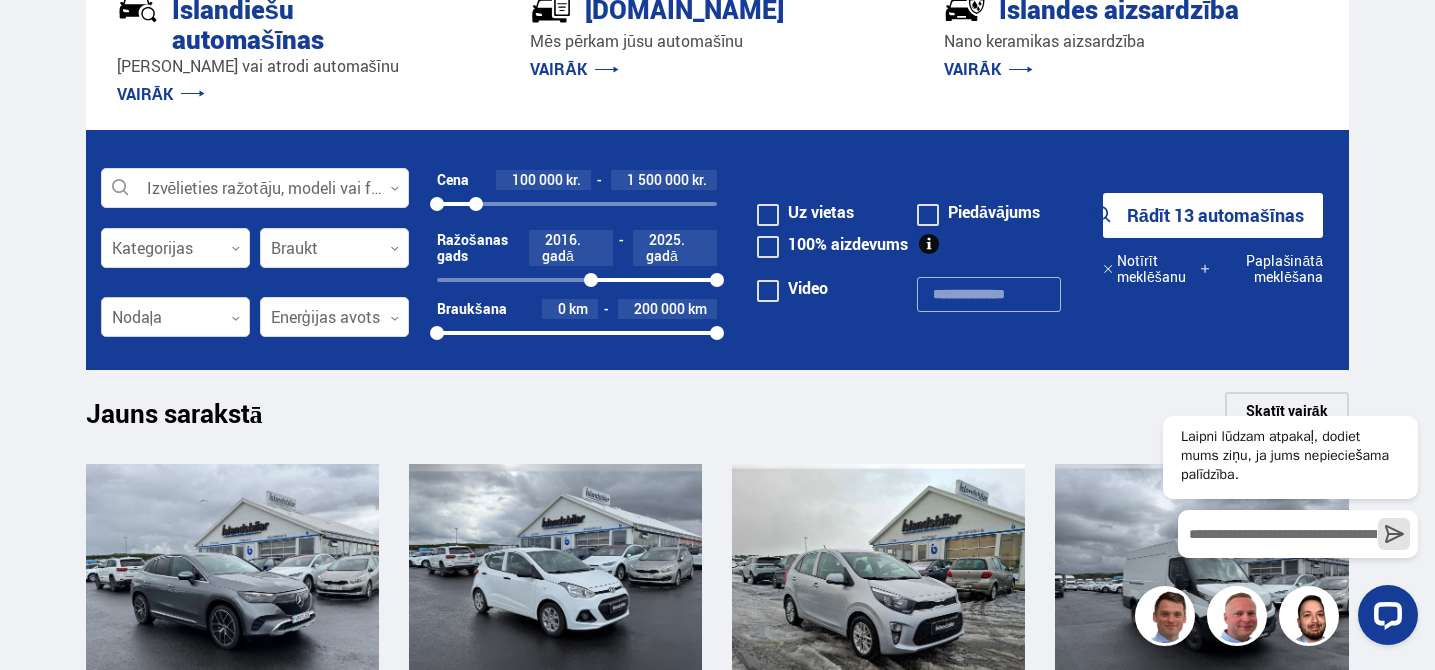 click 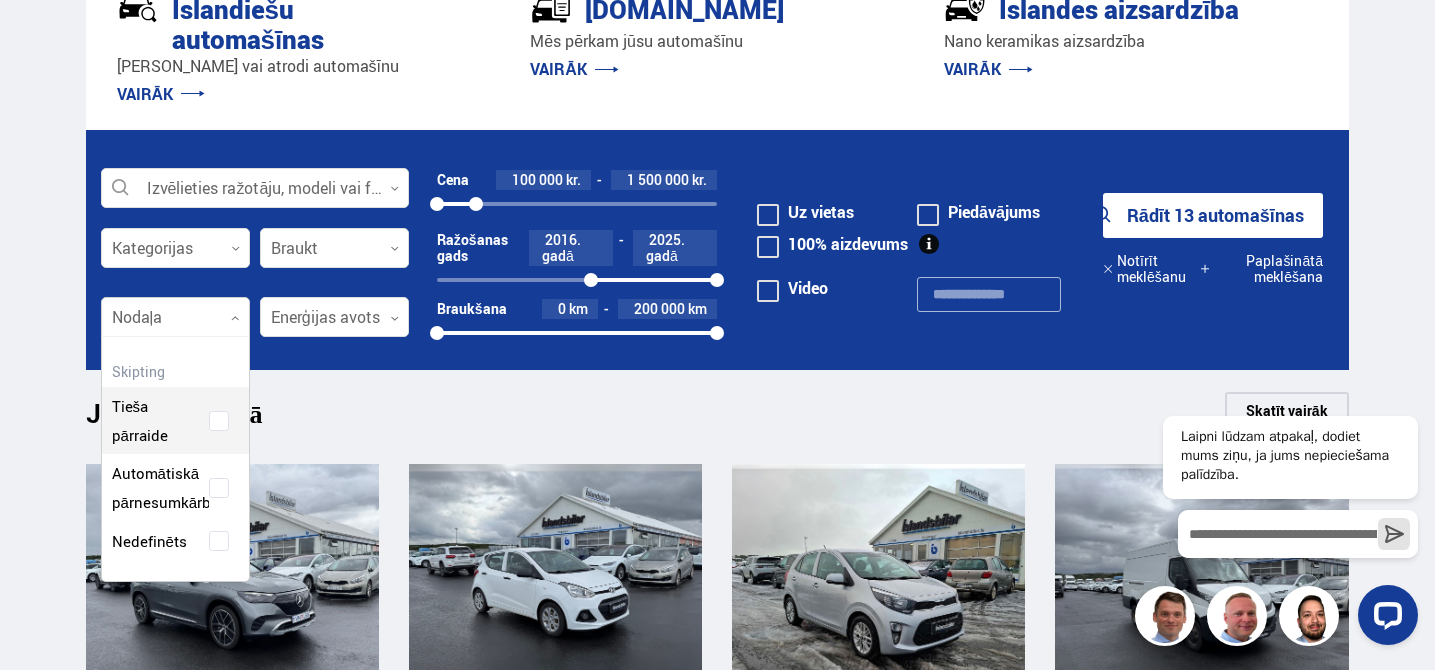 scroll, scrollTop: 248, scrollLeft: 151, axis: both 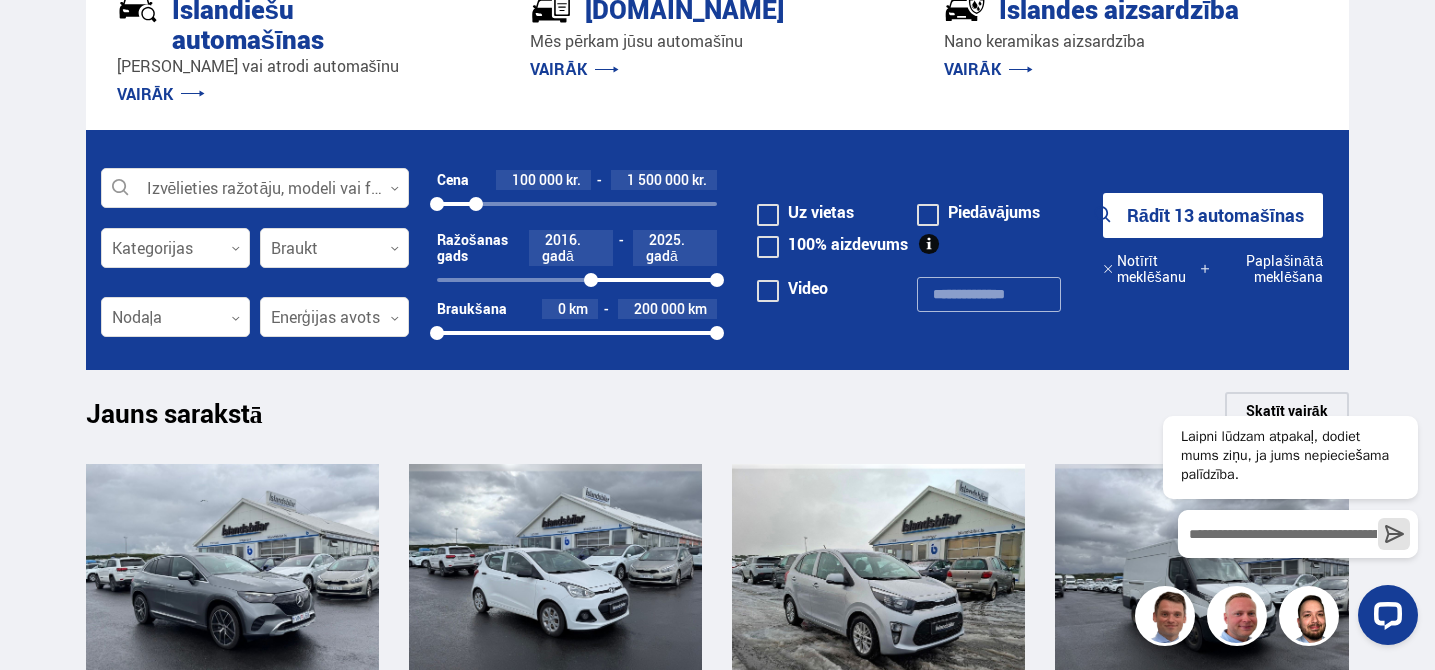click on "Pārdošanas saraksts
Pakalpojumi
Islandiešu automašīnas
[DOMAIN_NAME]
Islandes aizsardzība
Norādījumi
Par mums
Tiešsaistes veikals
ir     ir
bet
pl
Klettháls, 110 Reikjavīka
0
Pārdošanas saraksts
Pakalpojumi
Islandiešu automašīnas
[DOMAIN_NAME]
Islandes aizsardzība
Norādījumi
Par mums
Tiešsaistes veikals
Klettháls, 110 Reikjavīka   ir     ir
bet
pl
Izvēlieties ražotāju, modeli vai funkciju 0   Kategorijas 0   Braukt 0   Nodaļa 0   Enerģijas avots 0   Cena   100 000   kr.   10 000 000   kr.
+
100 000 10000000   Ražošanas gads   2005. gadā     2025. gadā           0" at bounding box center (717, 1566) 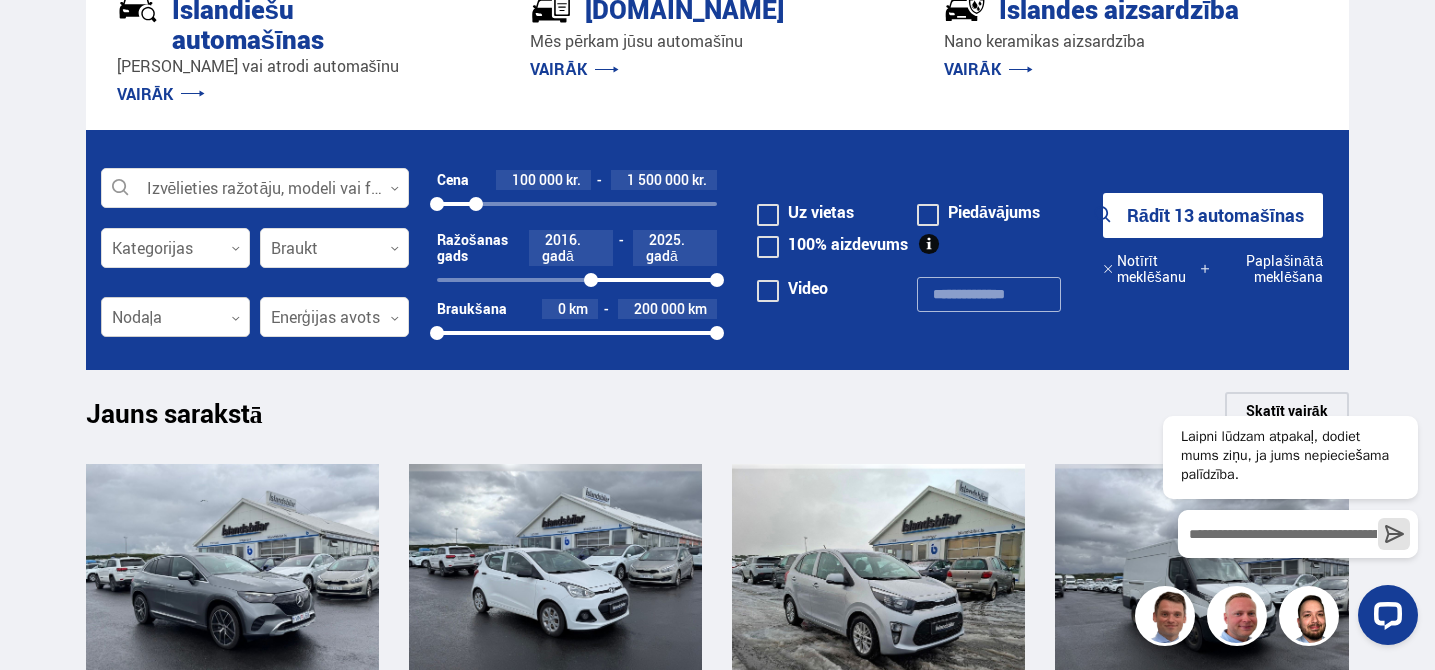 click 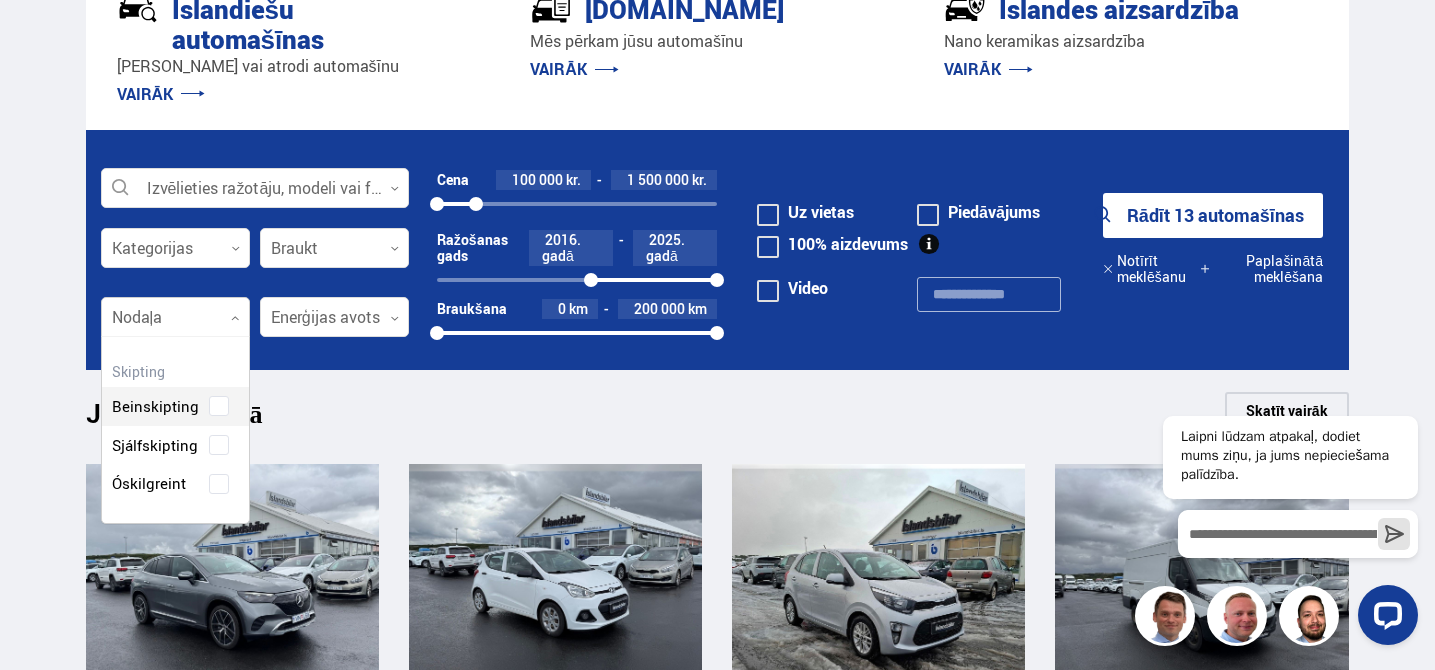 scroll, scrollTop: 248, scrollLeft: 151, axis: both 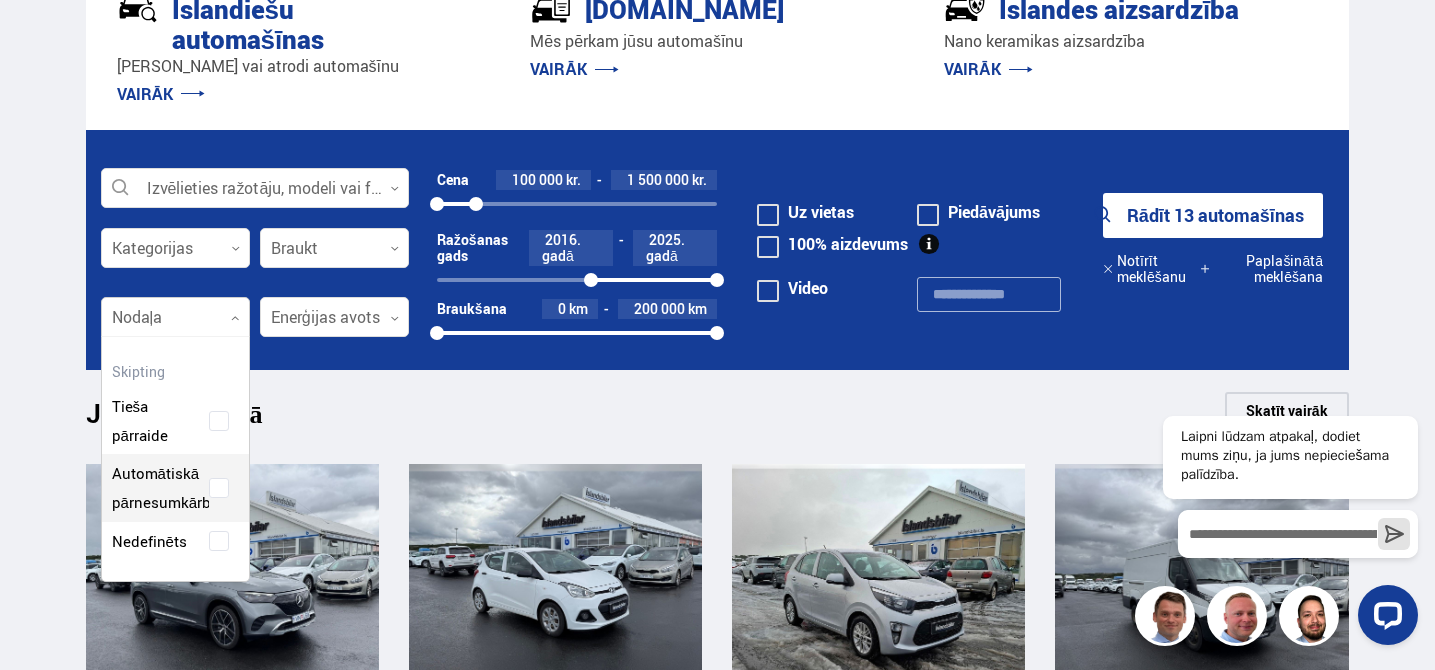 click on "Tieša pārraide   Automātiskā pārnesumkārba   Nedefinēts" at bounding box center (175, 459) 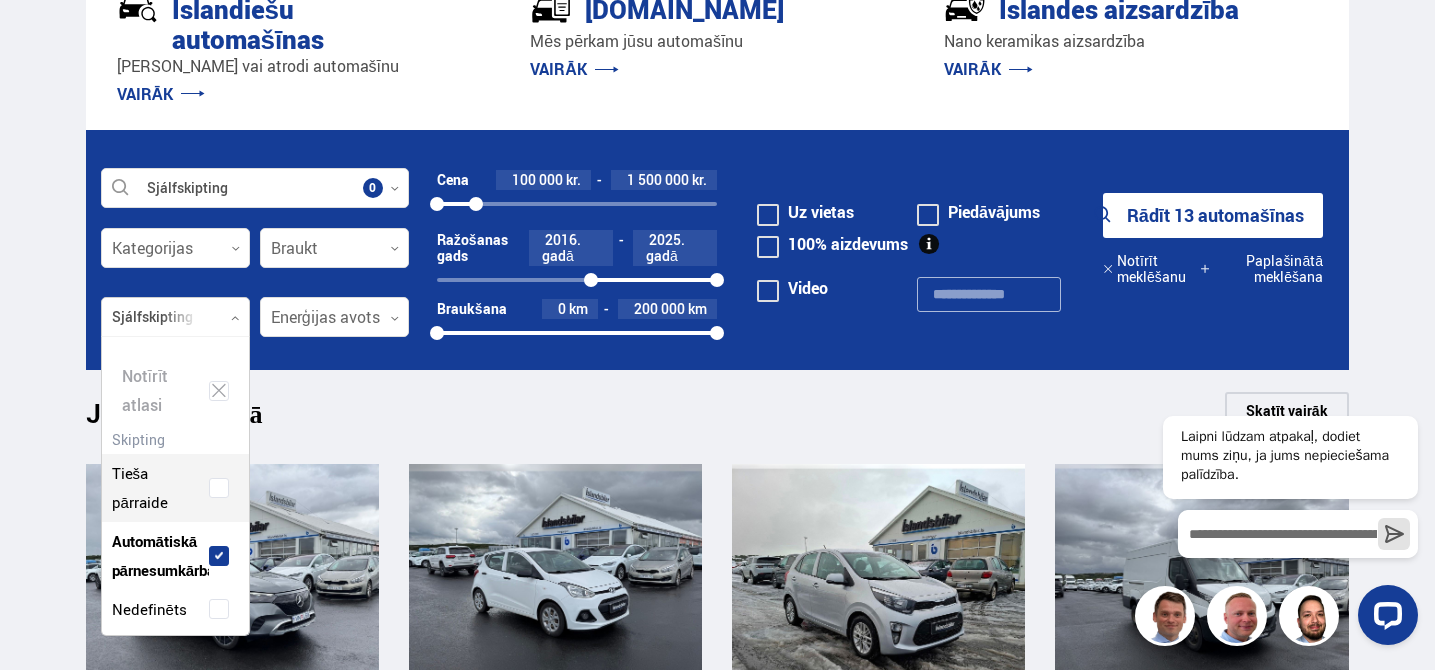 scroll, scrollTop: 298, scrollLeft: 142, axis: both 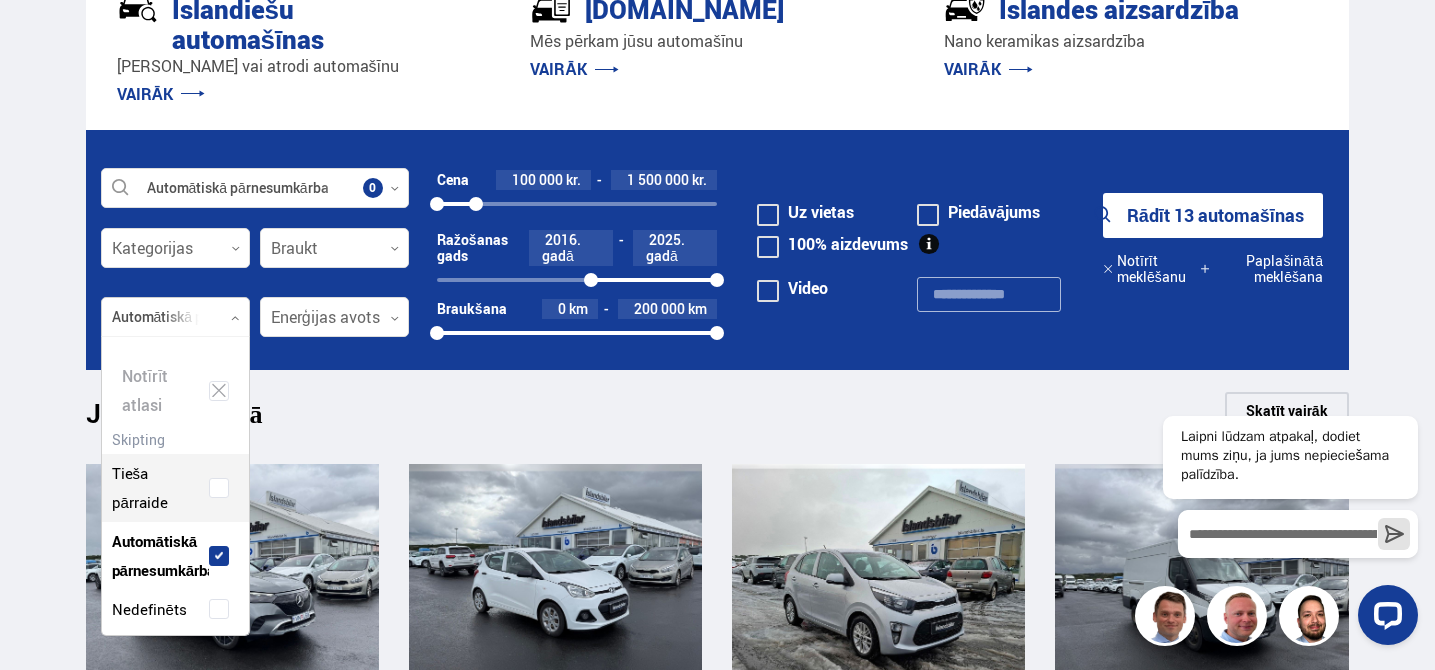 click on "Pārdošanas saraksts
Pakalpojumi
Islandiešu automašīnas
[DOMAIN_NAME]
Islandes aizsardzība
Norādījumi
Par mums
Tiešsaistes veikals
ir     ir
bet
pl
Klettháls, 110 Reikjavīka
0
Pārdošanas saraksts
Pakalpojumi
Islandiešu automašīnas
[DOMAIN_NAME]
Islandes aizsardzība
Norādījumi
Par mums
Tiešsaistes veikals
Klettháls, 110 Reikjavīka   ir     ir
bet
pl
Izvēlieties ražotāju, modeli vai funkciju 0   Kategorijas 0   Braukt 0   Nodaļa 0   Enerģijas avots 0   Cena   100 000   kr.   10 000 000   kr.
+
100 000 10000000   Ražošanas gads   2005. gadā     2025. gadā           0" at bounding box center [717, 1566] 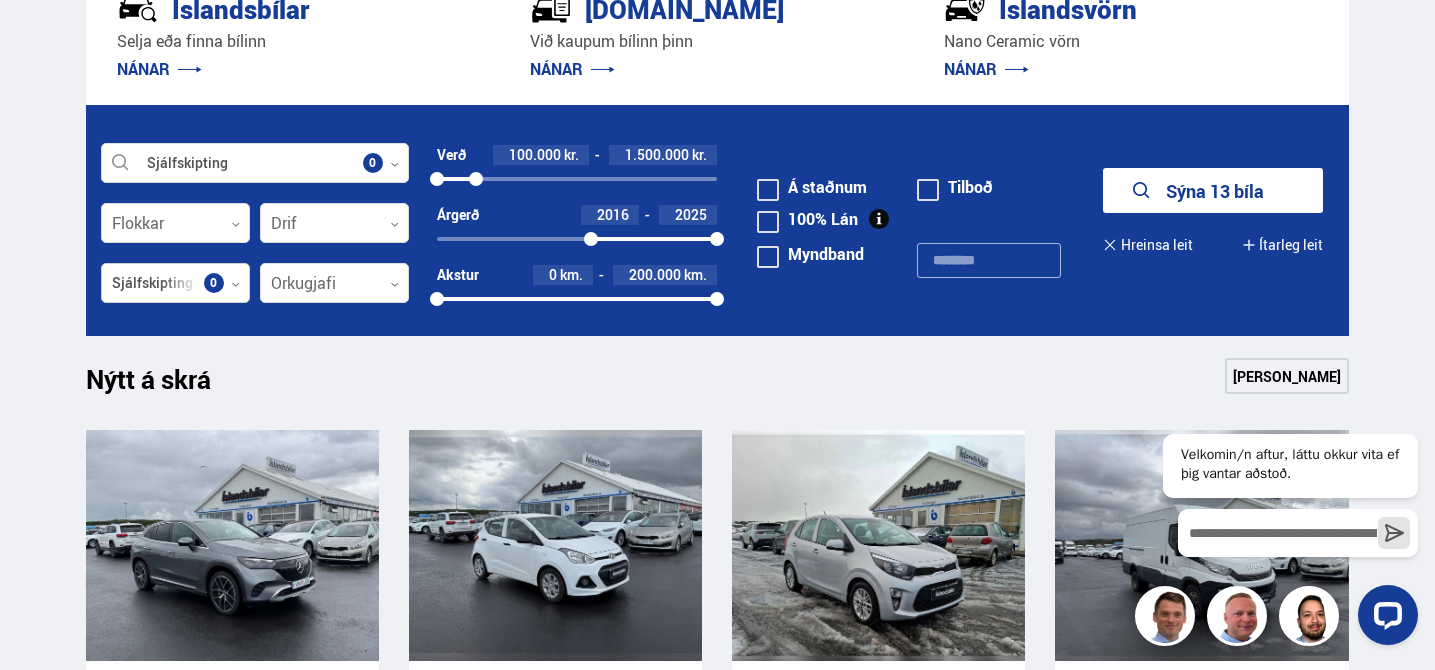 click 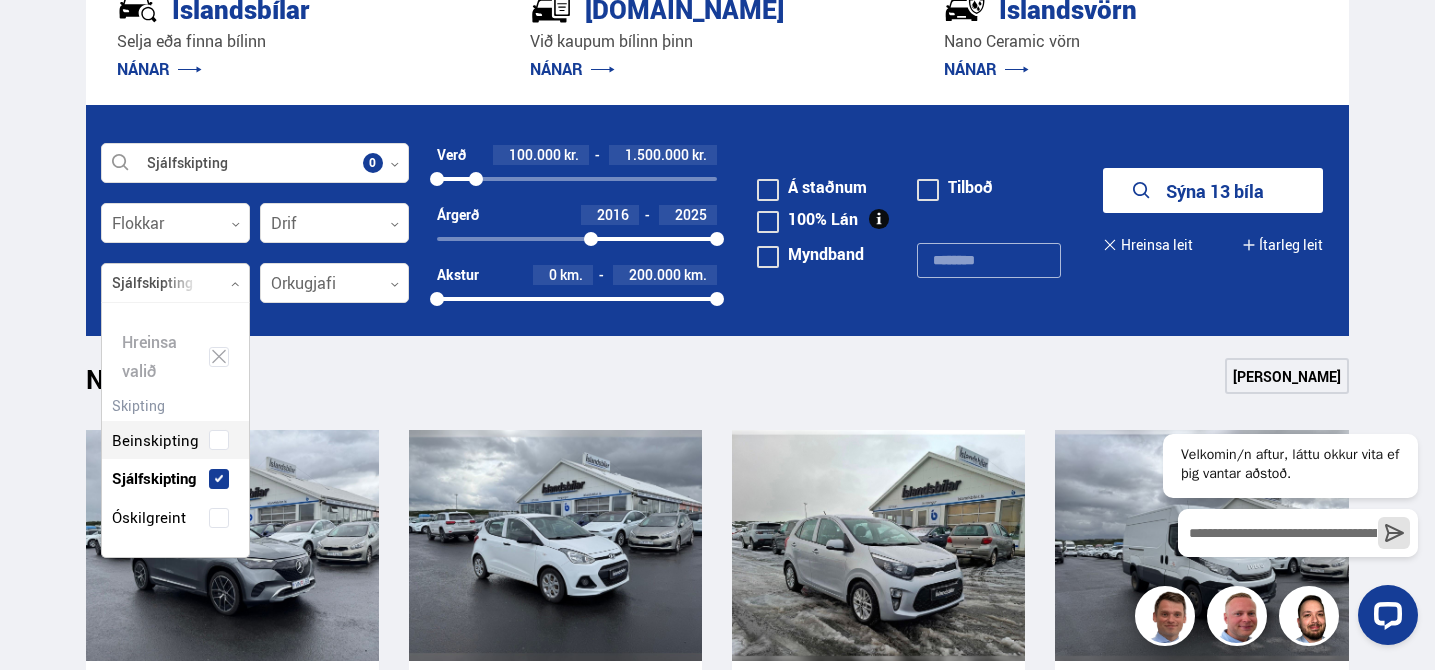 scroll, scrollTop: 258, scrollLeft: 151, axis: both 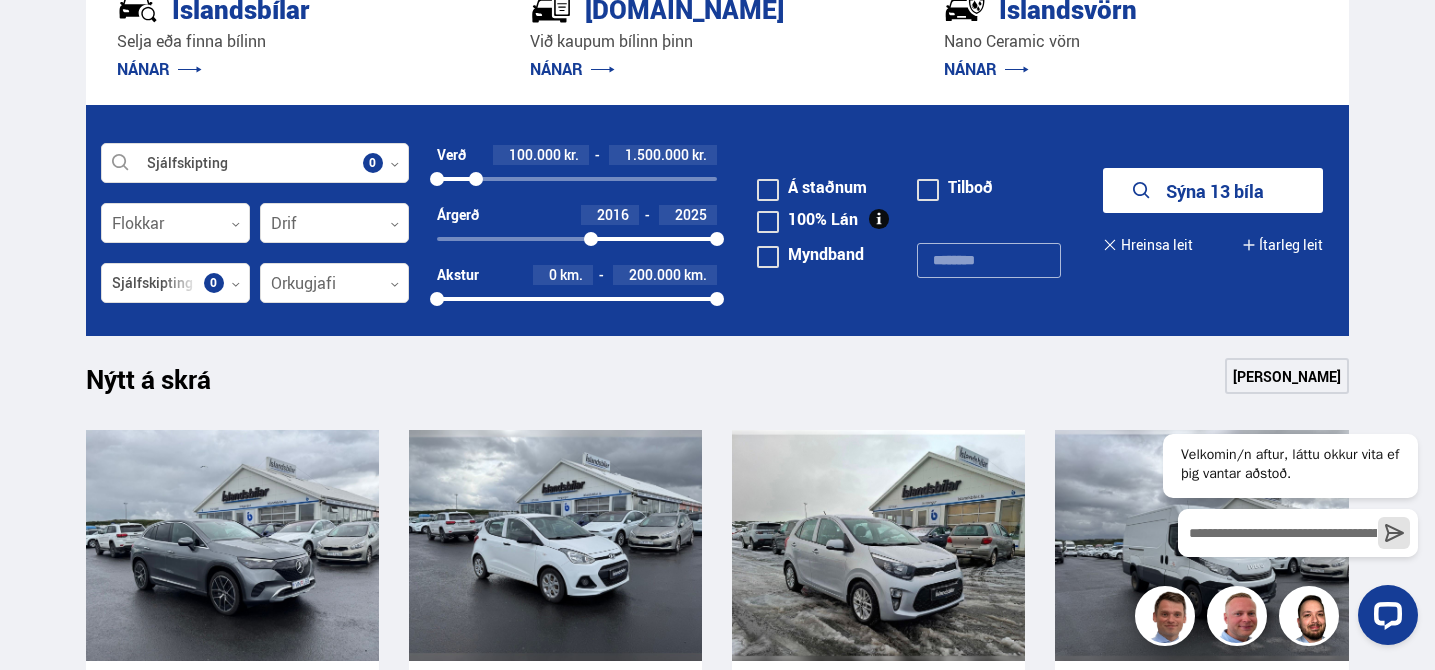 click on "Söluskrá
Þjónusta
Íslandsbílar
[DOMAIN_NAME]
Íslandsvörn
Leiðbeiningar
Um okkur
Vefverslun
is      is
en
[STREET_ADDRESS]
0
[GEOGRAPHIC_DATA]
Þjónusta
Íslandsbílar
[DOMAIN_NAME]
Íslandsvörn
Leiðbeiningar
Um okkur
Vefverslun
Klettháls, 110 Reykjavík    is      is
en
pl
Veldu framleiðanda, gerð eða eiginleika 0   Flokkar 0   Drif 0   Skipting 0   Orkugjafi 0   Verð   100.000   kr.   10.000.000   kr.
+
100000 10000000   Árgerð   2005     2025       2005 2025   Akstur   0   km.   200.000   km.     0 200000
Á staðnum
[GEOGRAPHIC_DATA]
[GEOGRAPHIC_DATA]" at bounding box center [717, 1422] 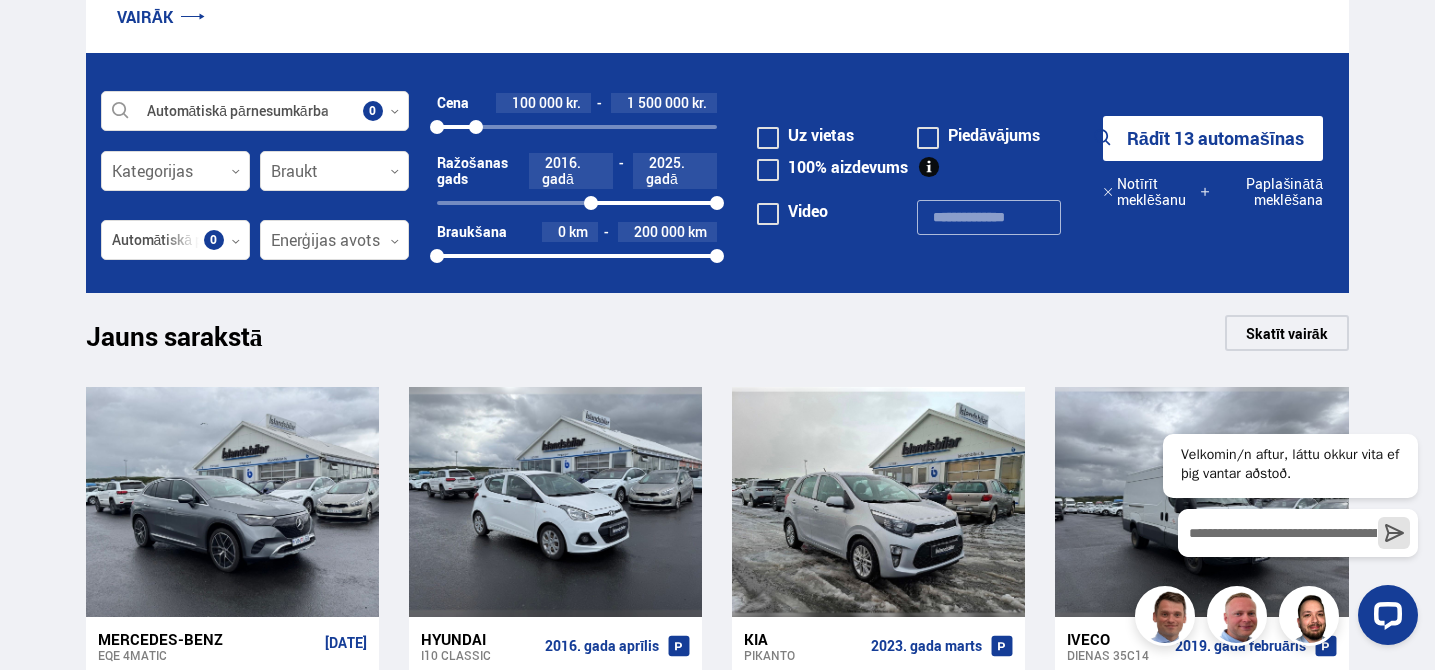 scroll, scrollTop: 622, scrollLeft: 0, axis: vertical 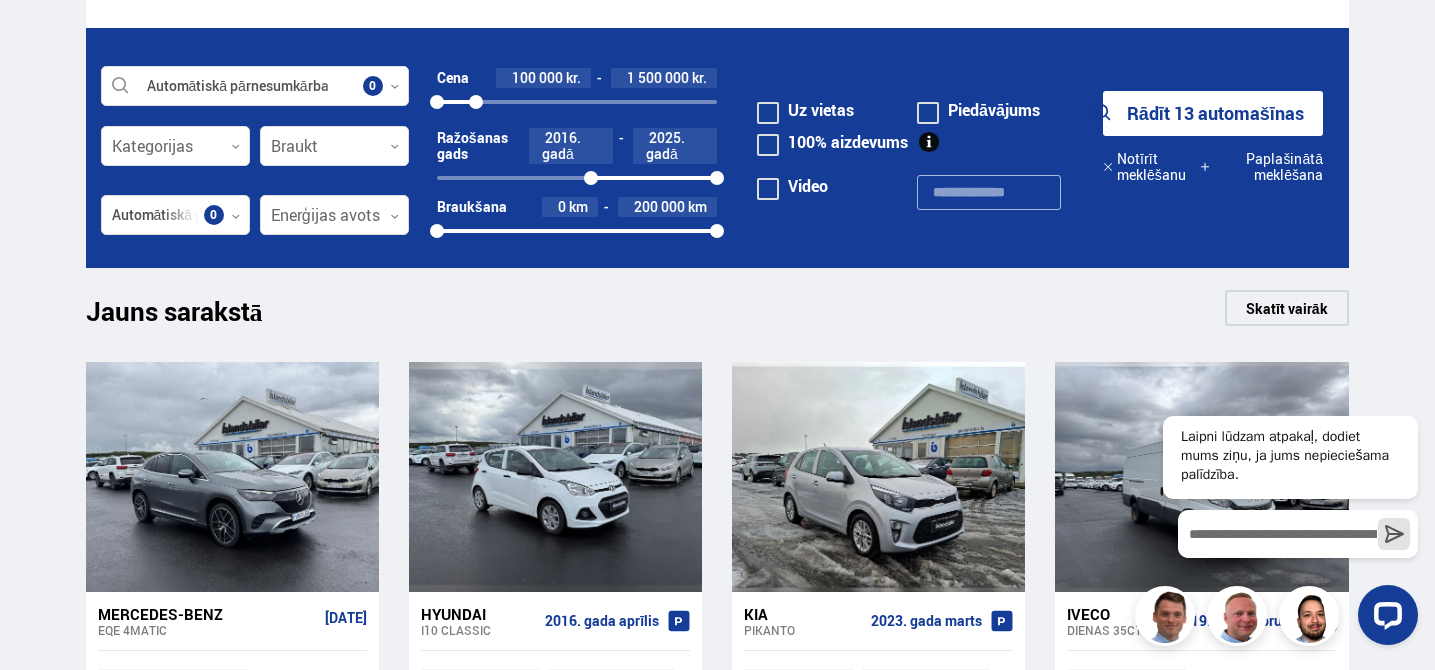 click on "Pārdošanas saraksts
Pakalpojumi
Islandiešu automašīnas
[DOMAIN_NAME]
Islandes aizsardzība
Norādījumi
Par mums
Tiešsaistes veikals
ir     ir
bet
pl
Klettháls, 110 Reikjavīka
0
Pārdošanas saraksts
Pakalpojumi
Islandiešu automašīnas
[DOMAIN_NAME]
Islandes aizsardzība
Norādījumi
Par mums
Tiešsaistes veikals
Klettháls, 110 Reikjavīka   ir     ir
bet
pl
Izvēlieties ražotāju, modeli vai funkciju 0   Kategorijas 0   Braukt 0   Nodaļa 0   Enerģijas avots 0   Cena   100 000   kr.   10 000 000   kr.
+
100 000 10000000   Ražošanas gads   2005. gadā     2025. gadā           0" at bounding box center [717, 1464] 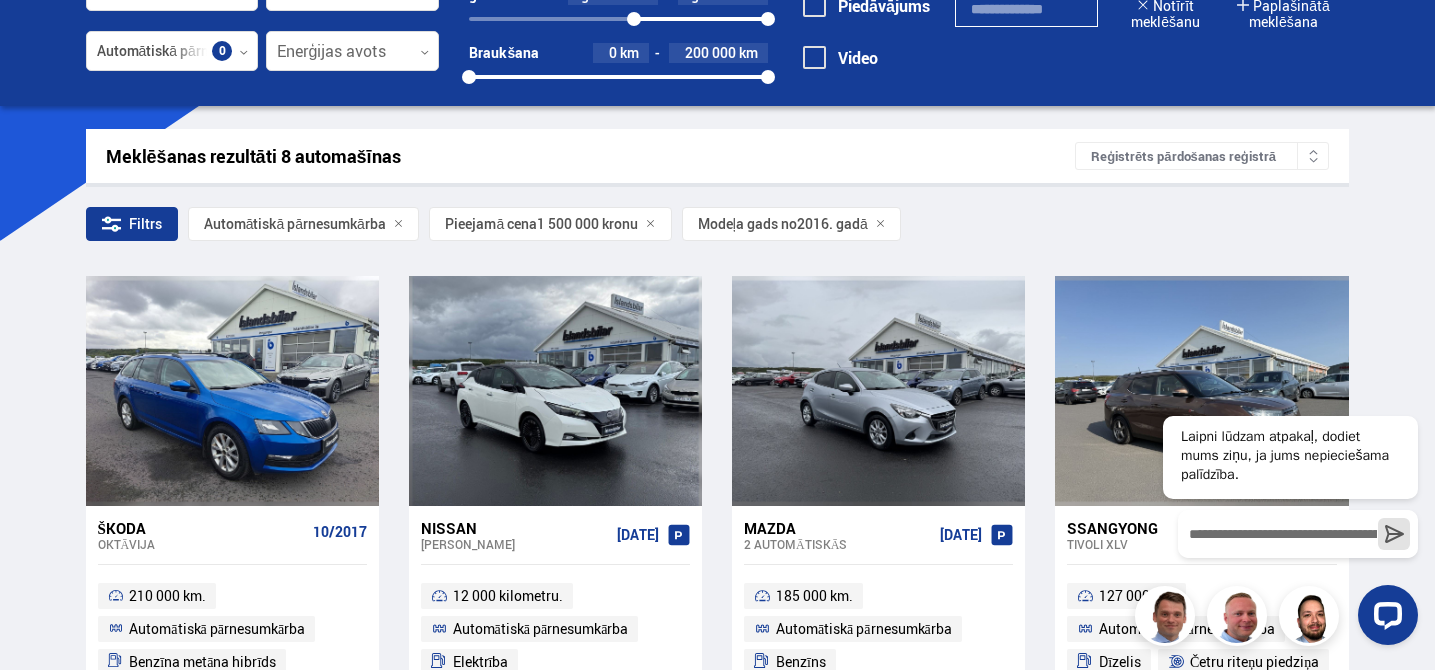 scroll, scrollTop: 62, scrollLeft: 0, axis: vertical 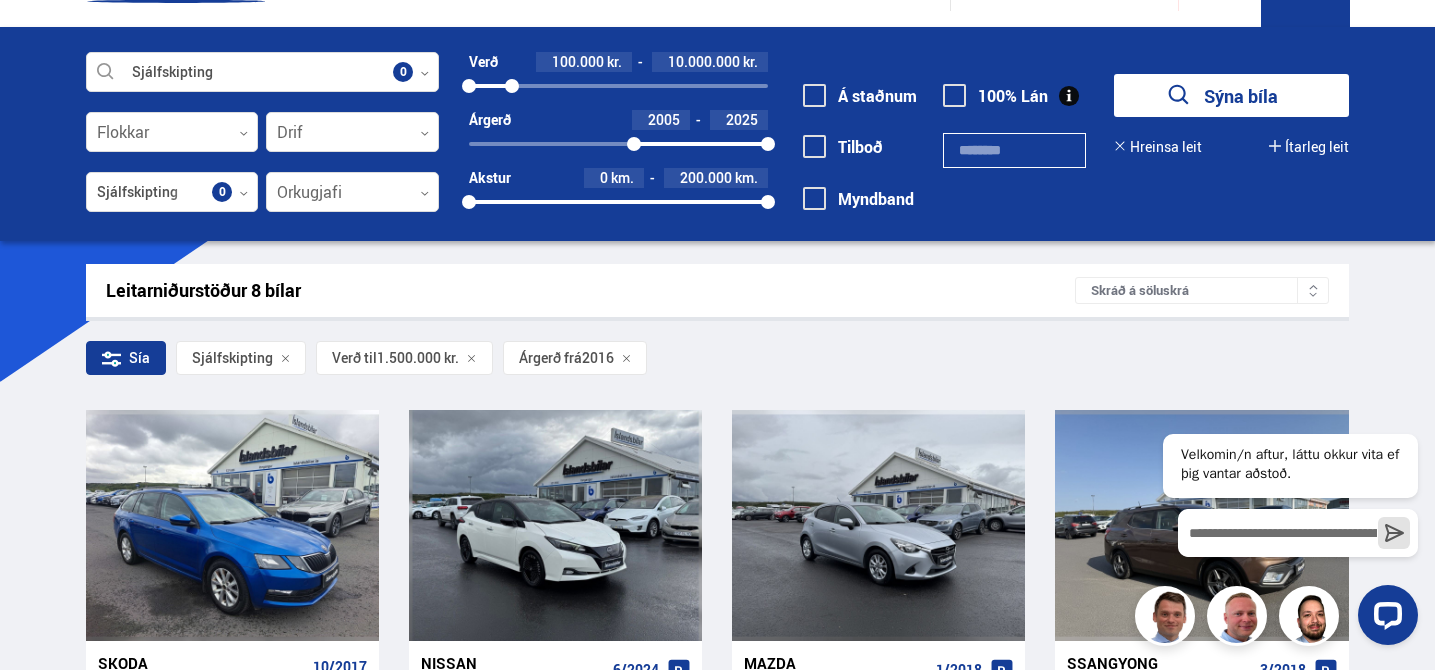 click on "Söluskrá
Þjónusta
Íslandsbílar
[DOMAIN_NAME]
Íslandsvörn
Leiðbeiningar
Um okkur
Vefverslun
is      is
en
[STREET_ADDRESS]
0
[GEOGRAPHIC_DATA]
Þjónusta
Íslandsbílar
[DOMAIN_NAME]
Íslandsvörn
Leiðbeiningar
Um okkur
Vefverslun
Klettháls, 110 Reykjavík    is      is
en
pl
Sjálfskipting Veldu framleiðanda, gerð eða eiginleika 0   Flokkar 0   Drif 0   Sjálfskipting Skipting 0   Orkugjafi 0   Verð   100.000   kr.   10.000.000   kr.     100000 10000000   Árgerð   2005     2025       2005 2025   Akstur   0   km.   200.000   km.     0 200000
Á staðnum
[GEOGRAPHIC_DATA]
[GEOGRAPHIC_DATA]" at bounding box center (717, 869) 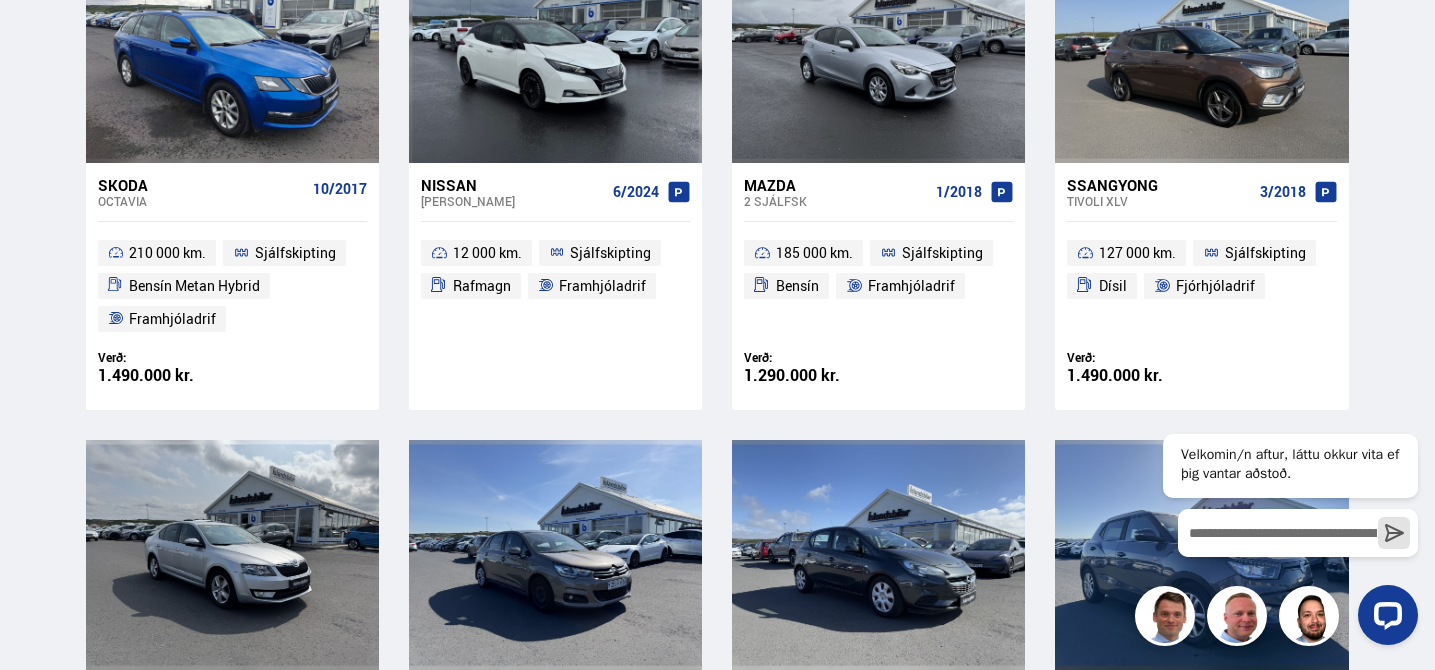 scroll, scrollTop: 525, scrollLeft: 0, axis: vertical 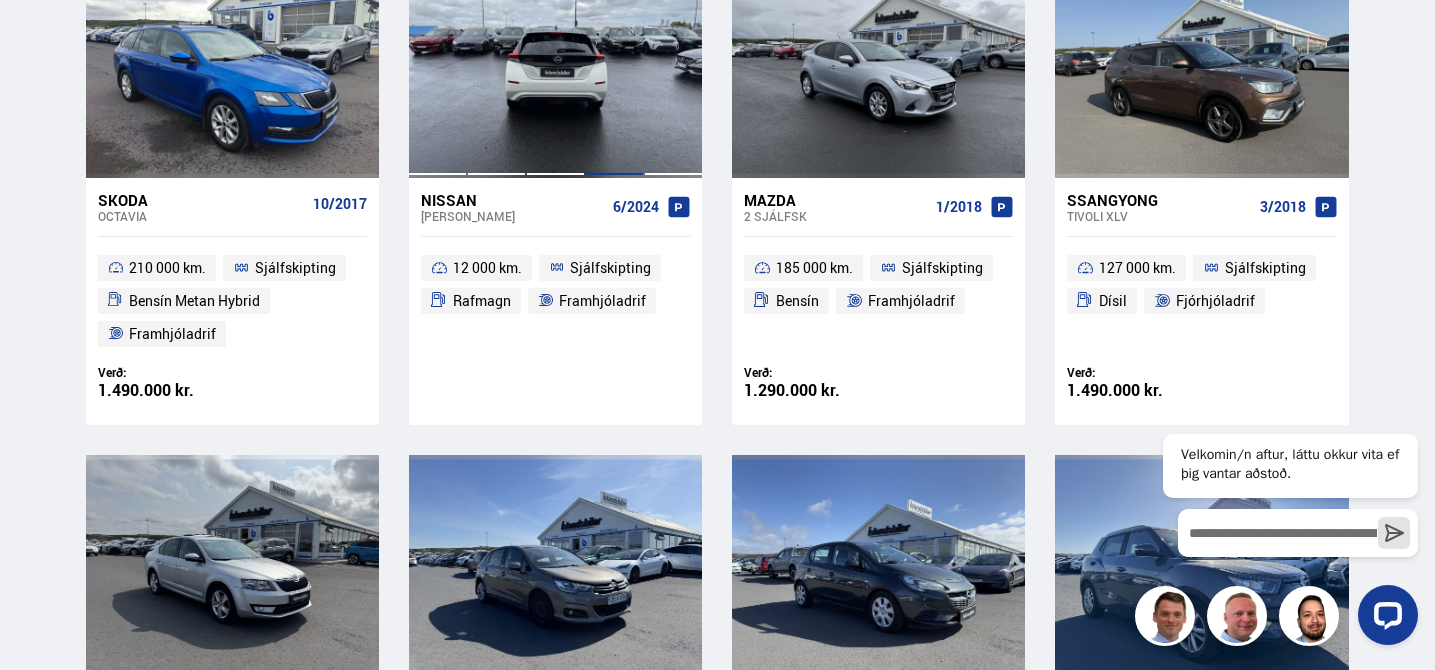 click at bounding box center [614, 62] 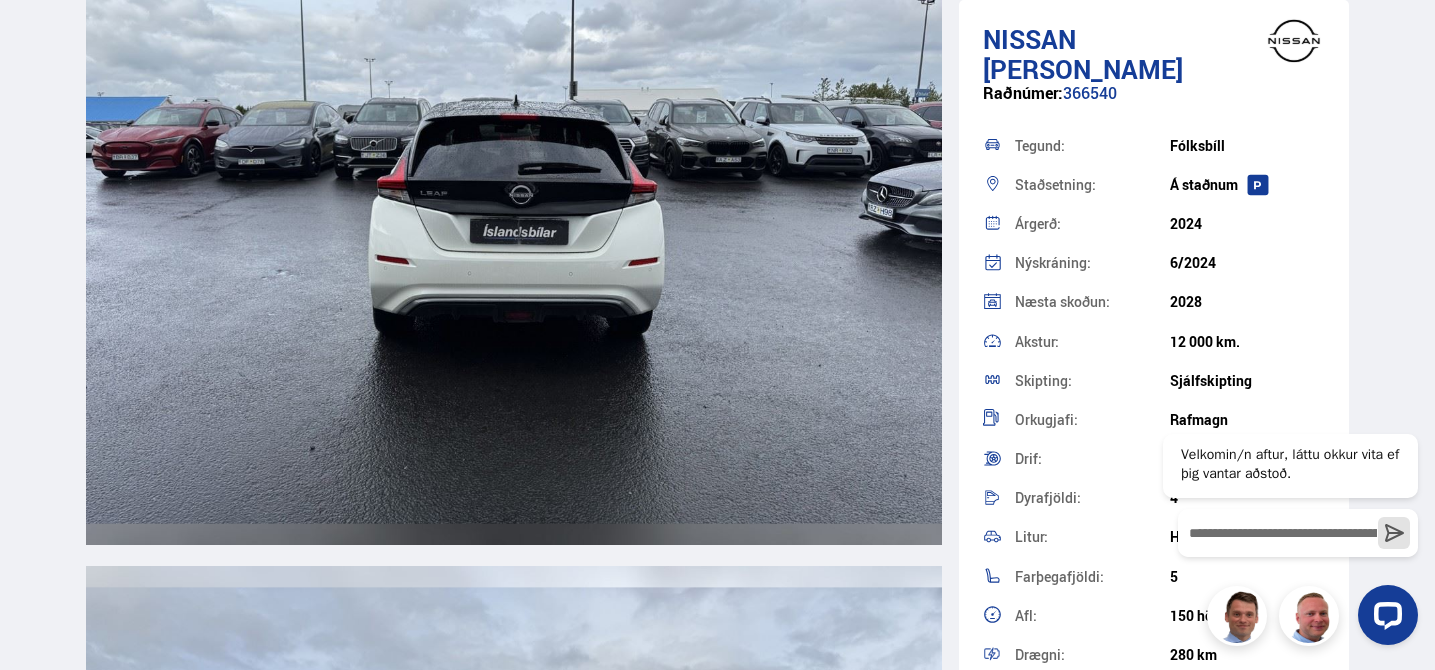 scroll, scrollTop: 4487, scrollLeft: 0, axis: vertical 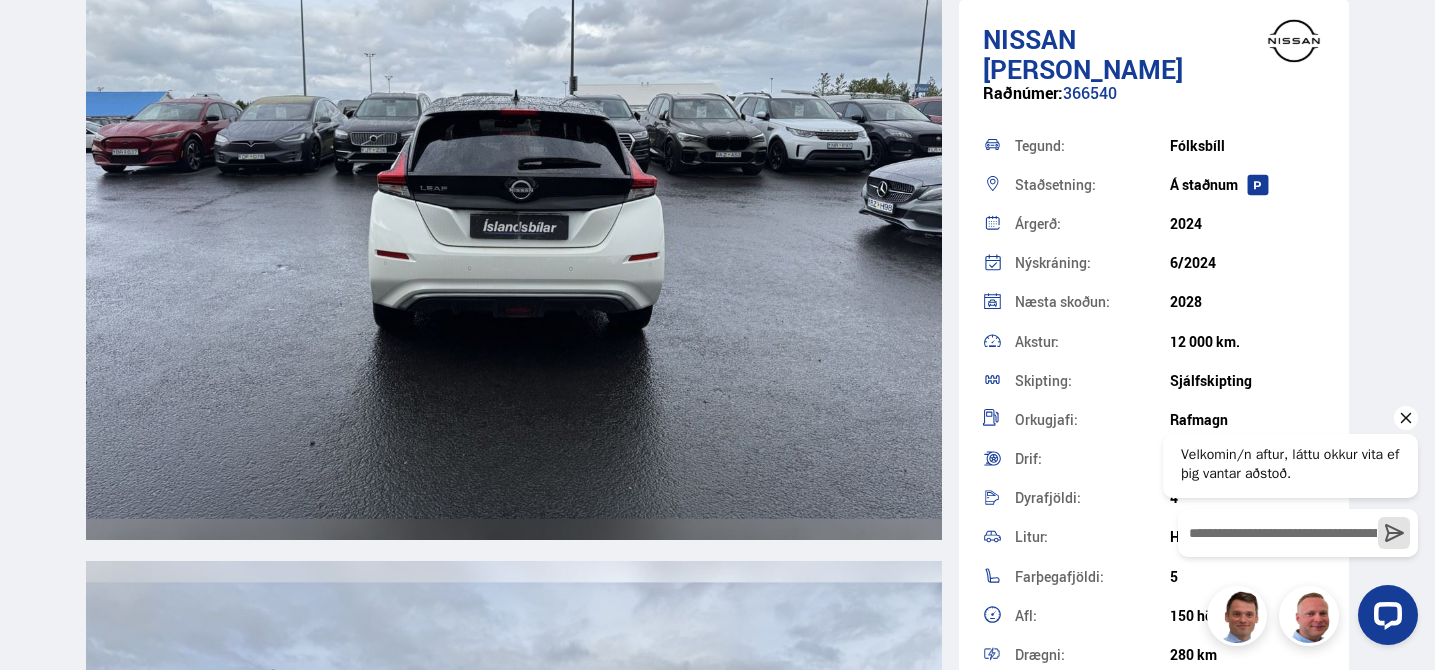 click 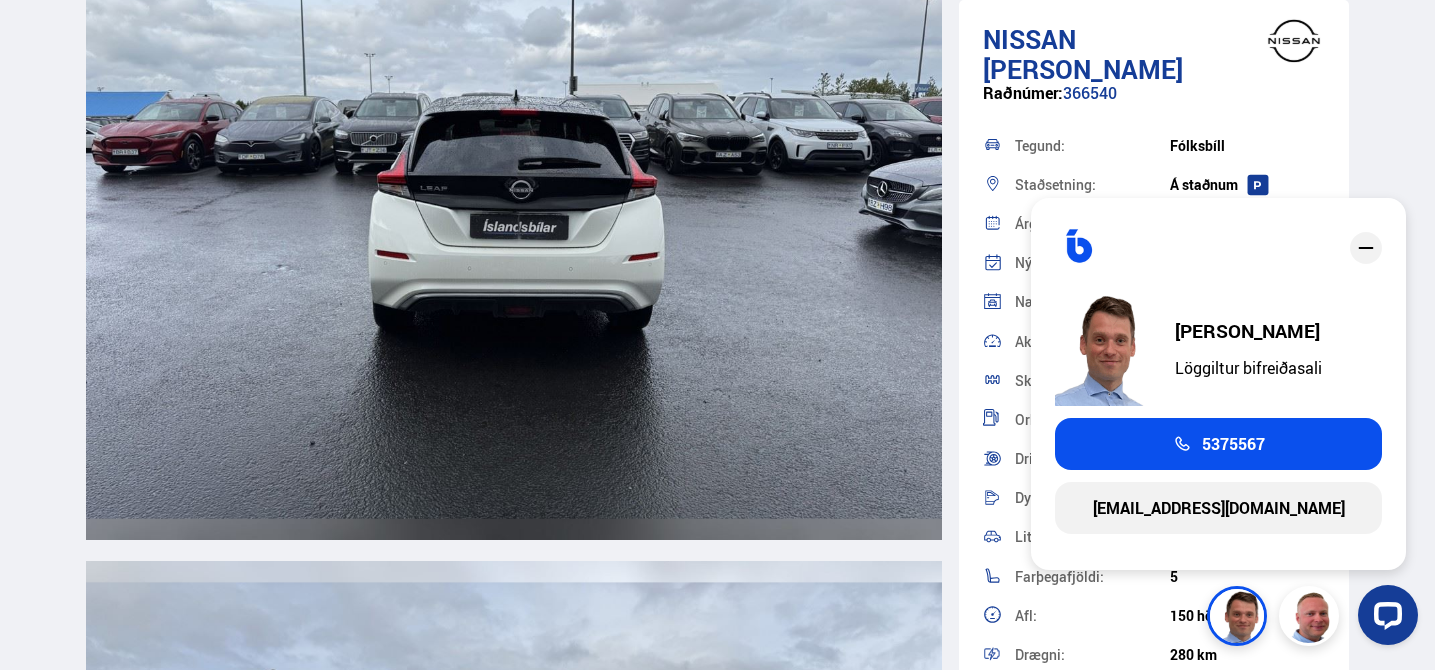 click 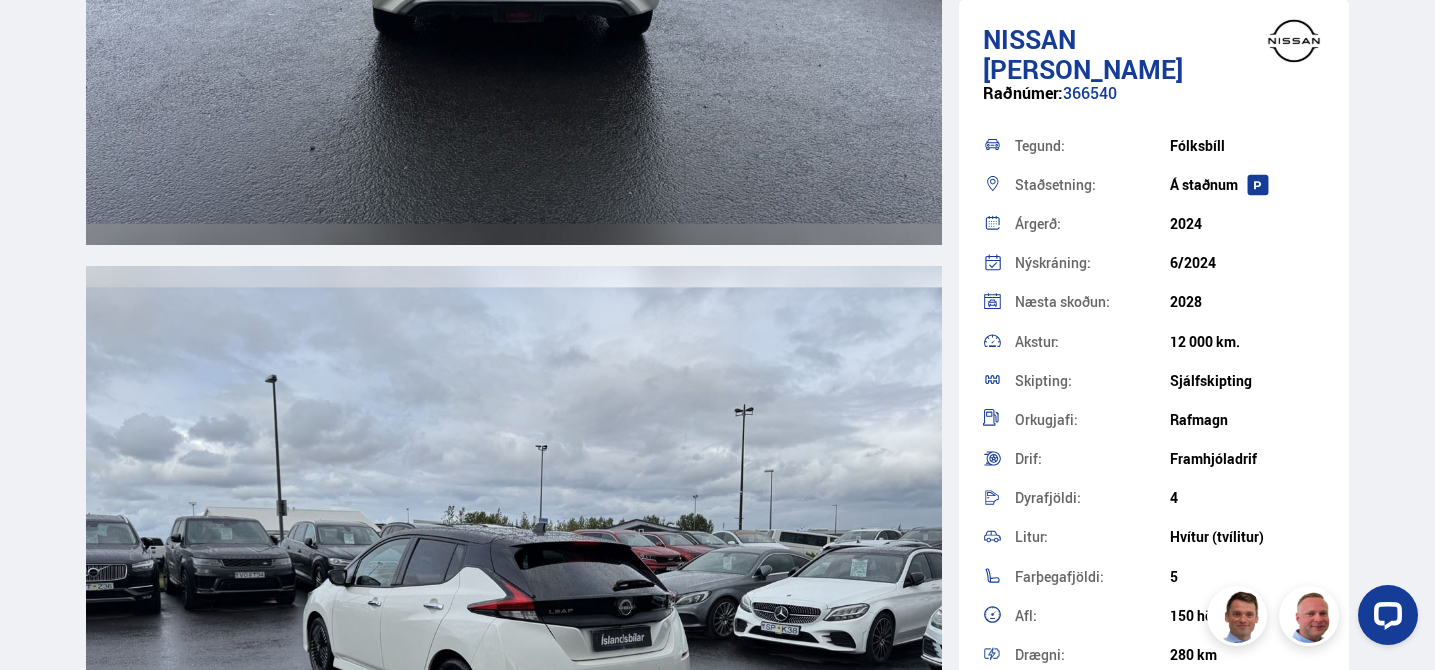 scroll, scrollTop: 4783, scrollLeft: 0, axis: vertical 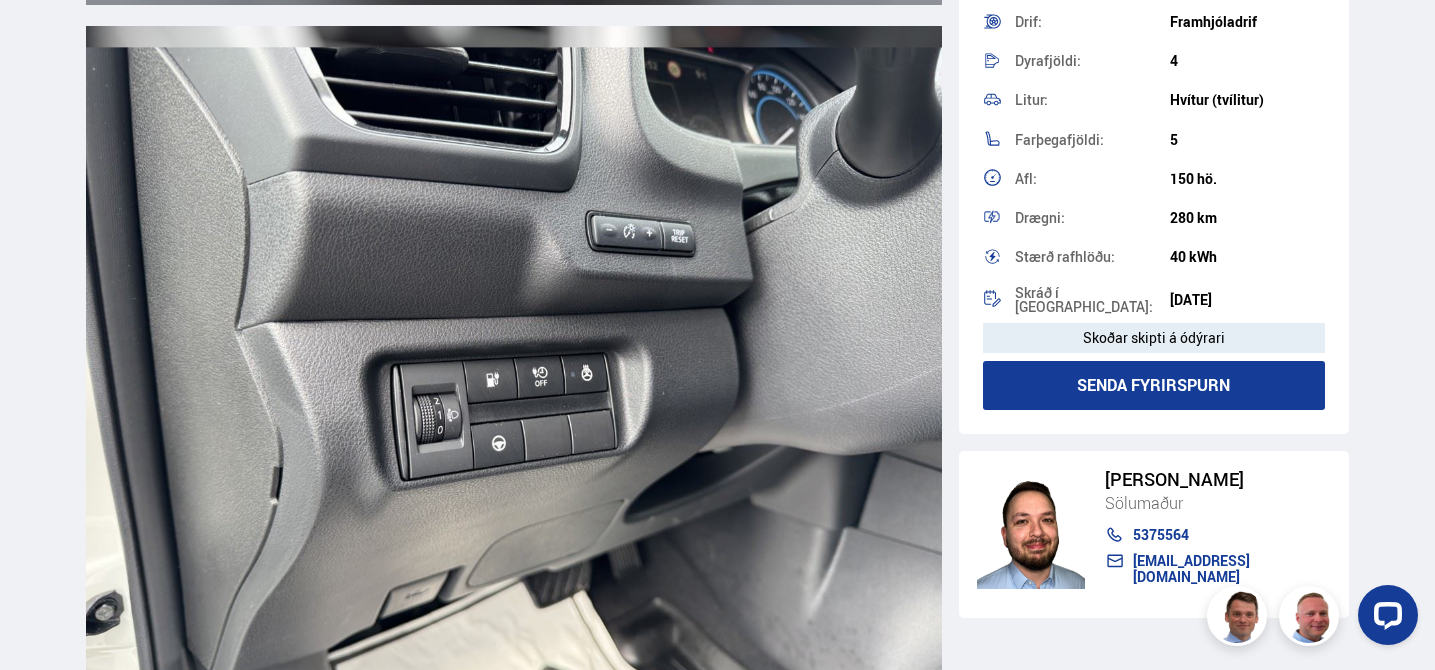 click on "Söluskrá
Þjónusta
Íslandsbílar
[DOMAIN_NAME]
Íslandsvörn
Leiðbeiningar
Um okkur
Vefverslun
is      is
en
[STREET_ADDRESS]
0
[GEOGRAPHIC_DATA]
Þjónusta
Íslandsbílar
[DOMAIN_NAME]
Íslandsvörn
Leiðbeiningar
Um okkur
Vefverslun
Klettháls, 110 Reykjavík    is      is
en
pl
Veldu framleiðanda, gerð eða eiginleika 0   Flokkar 0   Drif 0   Skipting 0   Orkugjafi 0   Verð   100.000   kr.   10.000.000   kr.
+
100000 10000000   Árgerð   2005     2025       2005 2025   Akstur   0   km.   200.000   km.     0 200000
Á staðnum
[GEOGRAPHIC_DATA]
[GEOGRAPHIC_DATA]" at bounding box center (717, -6180) 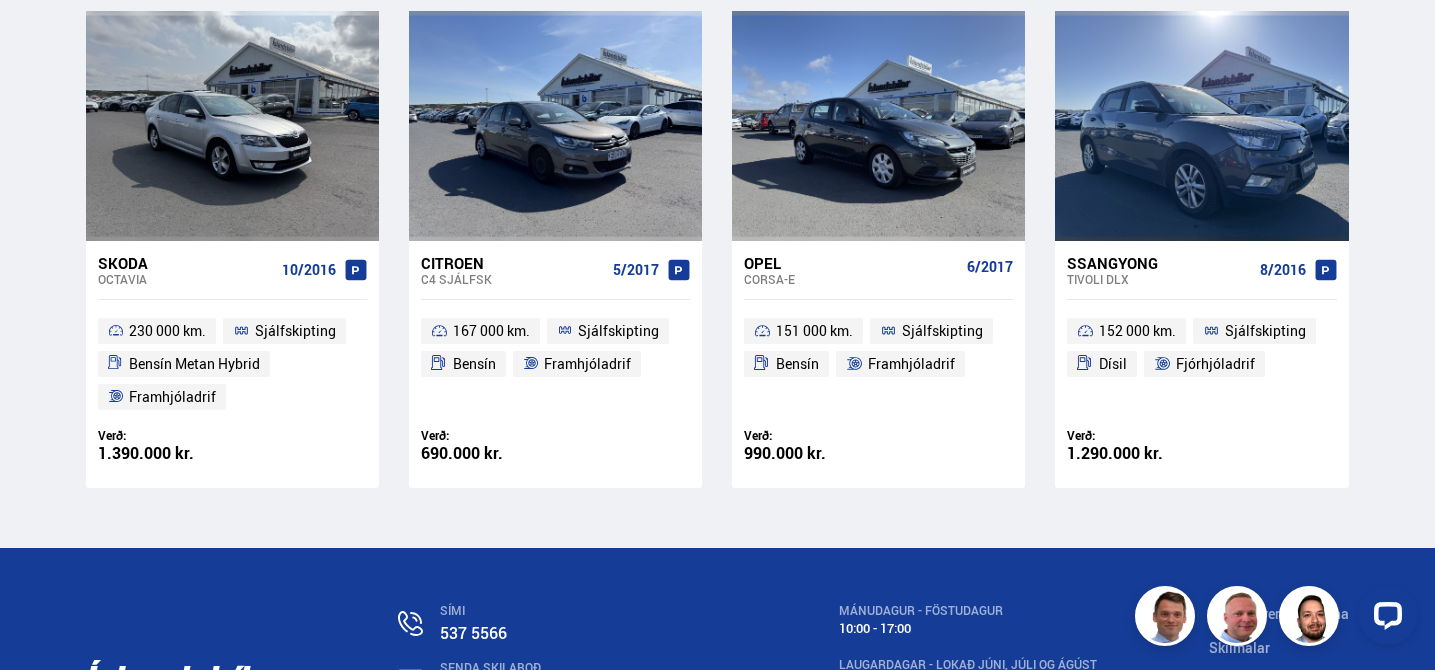 scroll, scrollTop: 966, scrollLeft: 0, axis: vertical 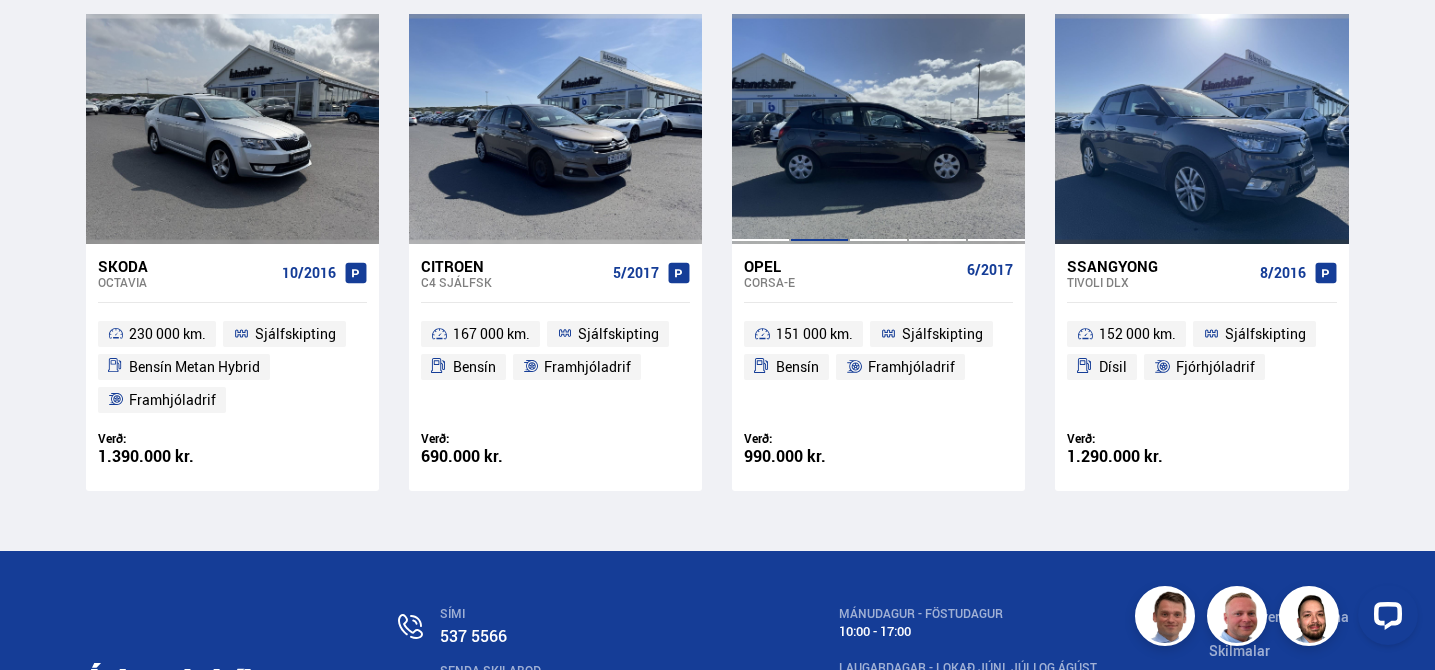 click at bounding box center [819, 129] 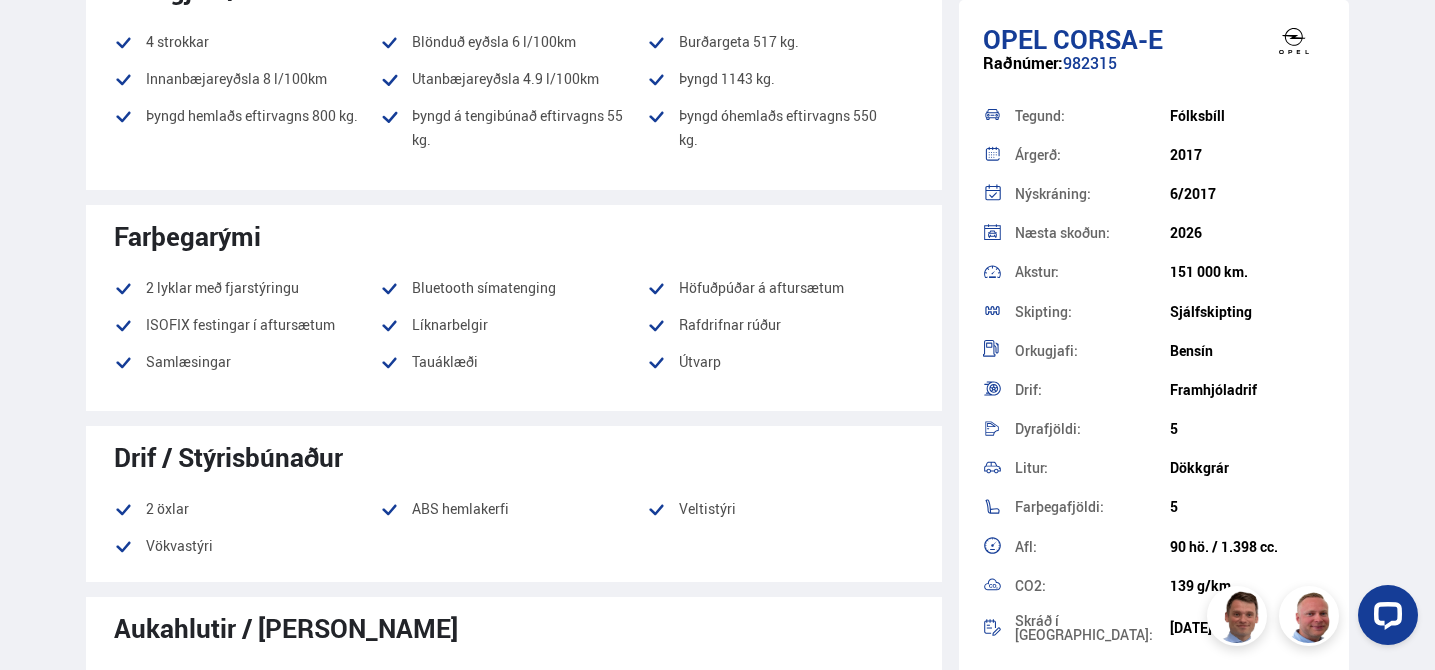 scroll, scrollTop: 0, scrollLeft: 0, axis: both 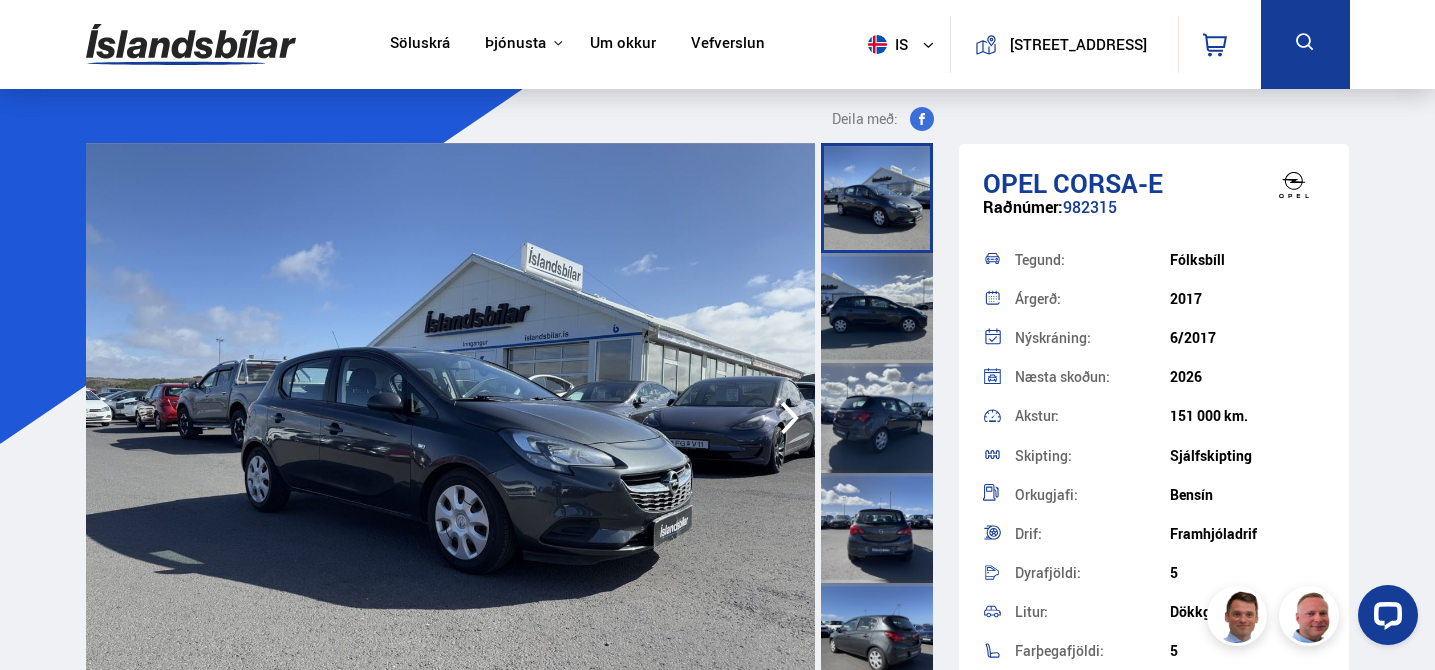 click at bounding box center (191, 44) 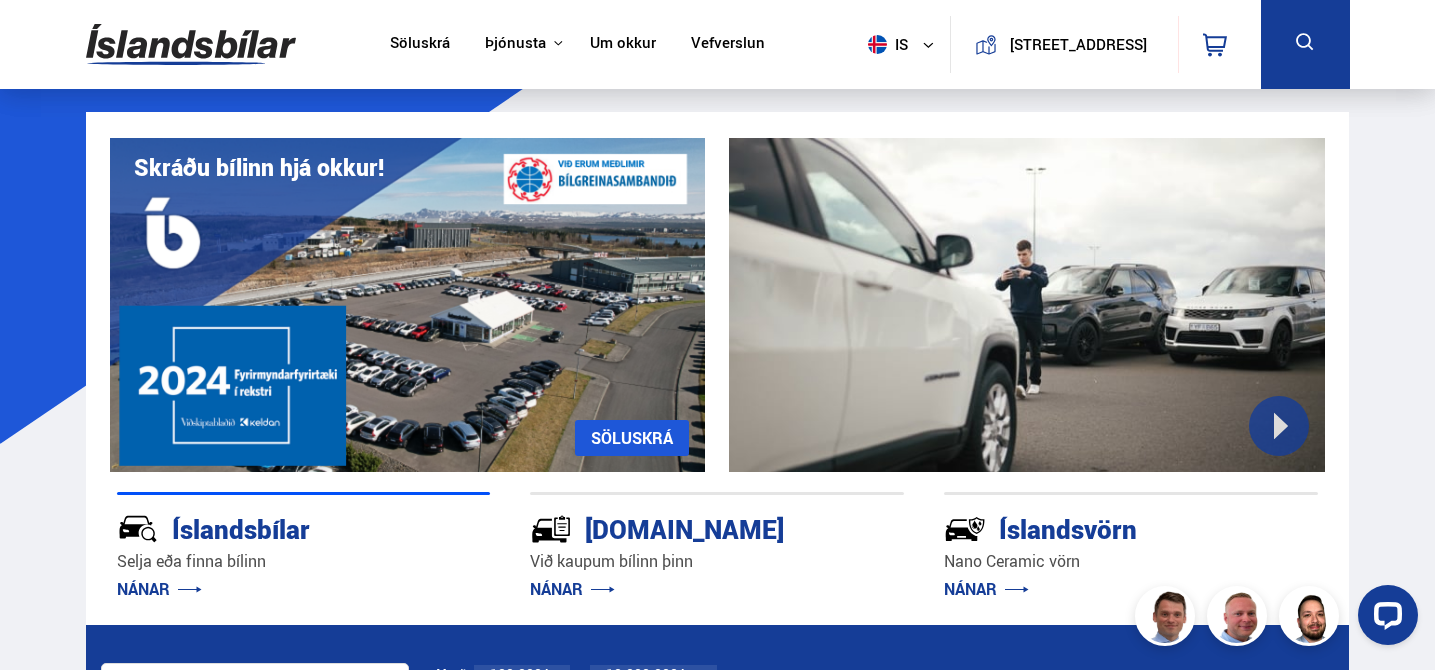 click on "Söluskrá
Þjónusta
Íslandsbílar
[DOMAIN_NAME]
Íslandsvörn
Leiðbeiningar
Um okkur
Vefverslun
is      is
en
[STREET_ADDRESS]
0
[GEOGRAPHIC_DATA]
Þjónusta
Íslandsbílar
[DOMAIN_NAME]
Íslandsvörn
Leiðbeiningar
Um okkur
Vefverslun
Klettháls, 110 Reykjavík    is      is
en
pl
Veldu framleiðanda, gerð eða eiginleika 0   Flokkar 0   Drif 0   Skipting 0   Orkugjafi 0   Verð   100.000   kr.   10.000.000   kr.
+
100000 10000000   Árgerð   2005     2025       2005 2025   Akstur   0   km.   200.000   km.     0 200000
Á staðnum
[GEOGRAPHIC_DATA]
[GEOGRAPHIC_DATA]" at bounding box center (717, 1942) 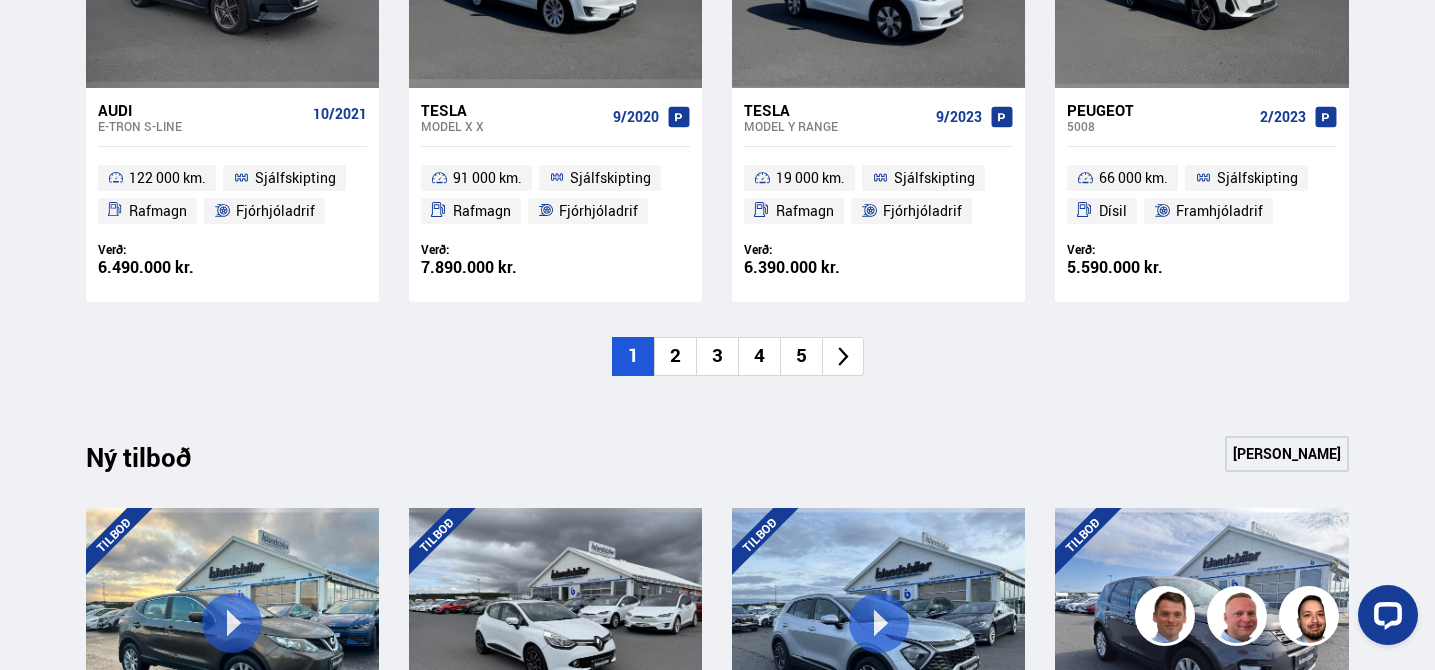 scroll, scrollTop: 1575, scrollLeft: 0, axis: vertical 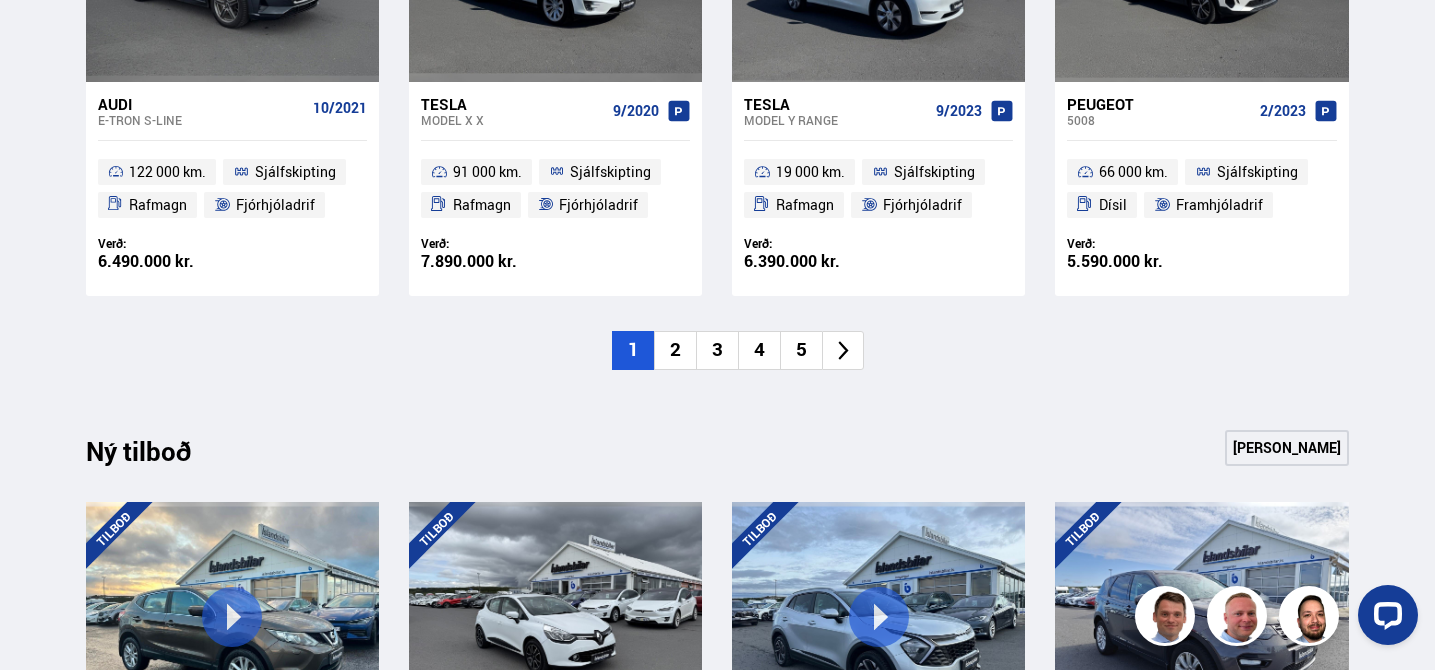 click on "2" at bounding box center [675, 350] 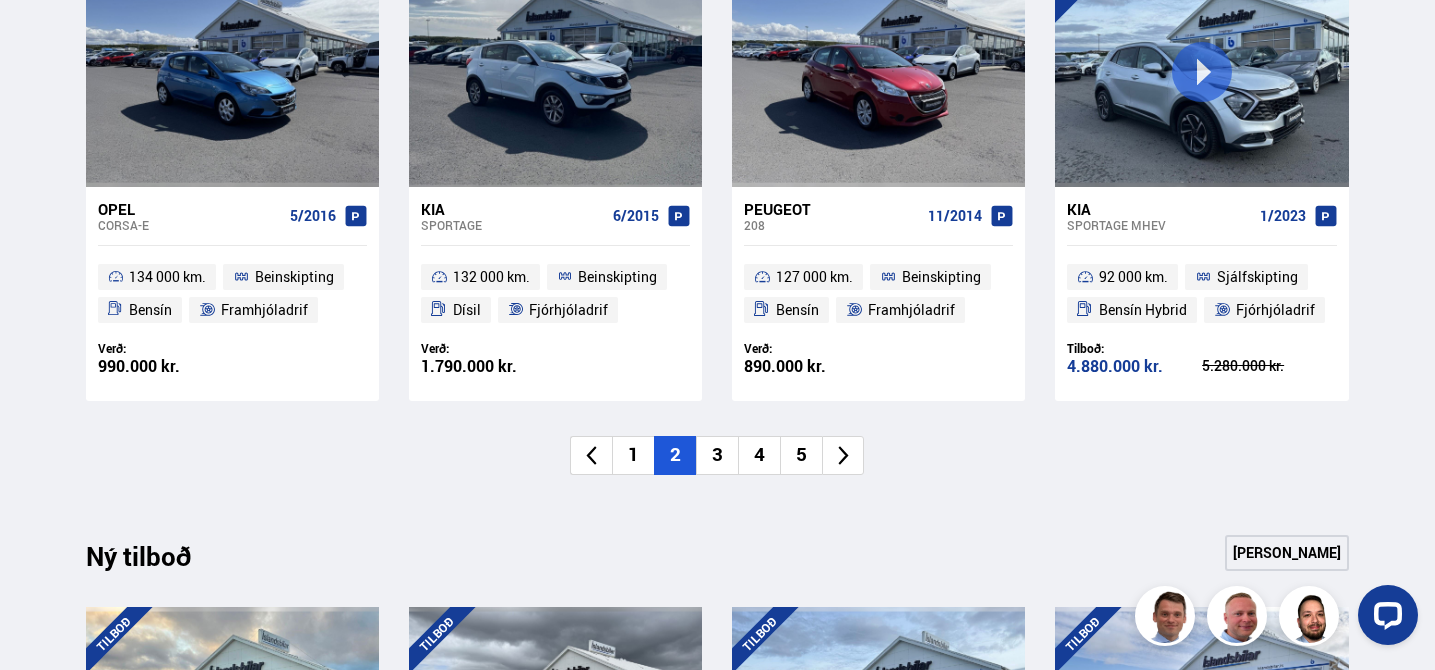 scroll, scrollTop: 1523, scrollLeft: 0, axis: vertical 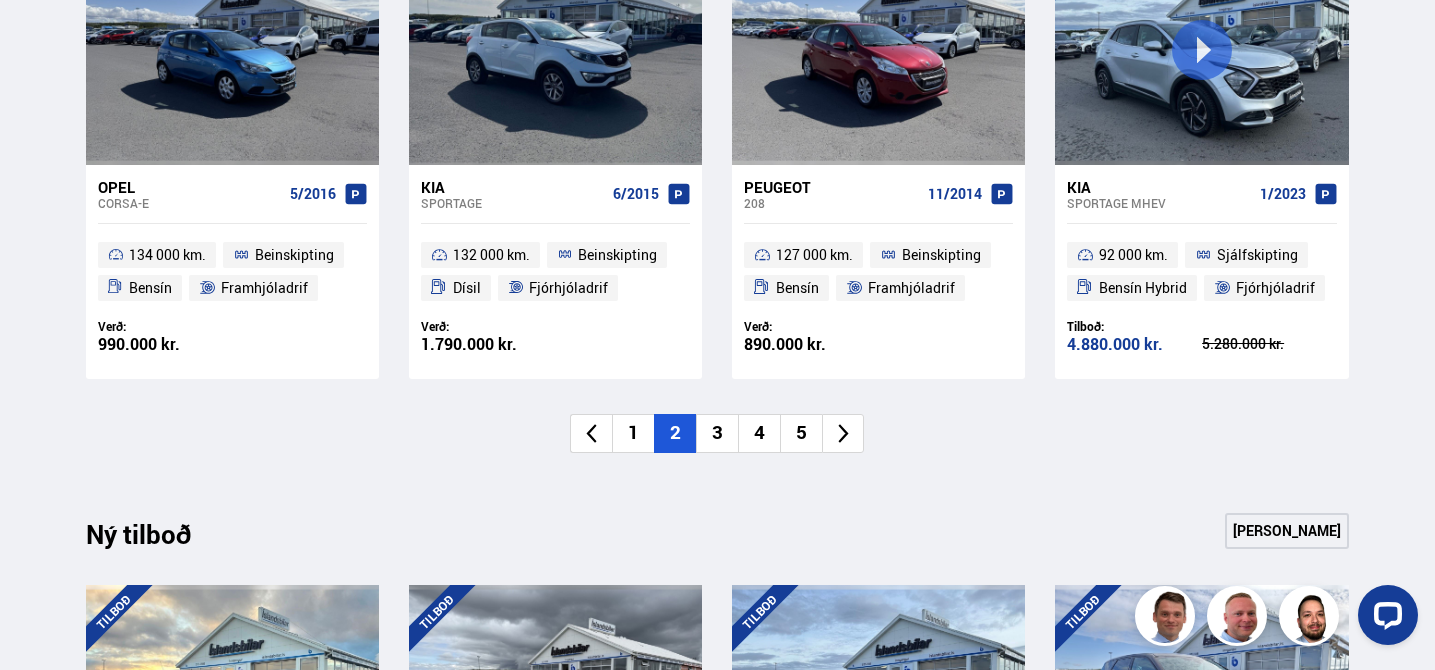 click on "3" at bounding box center (717, 433) 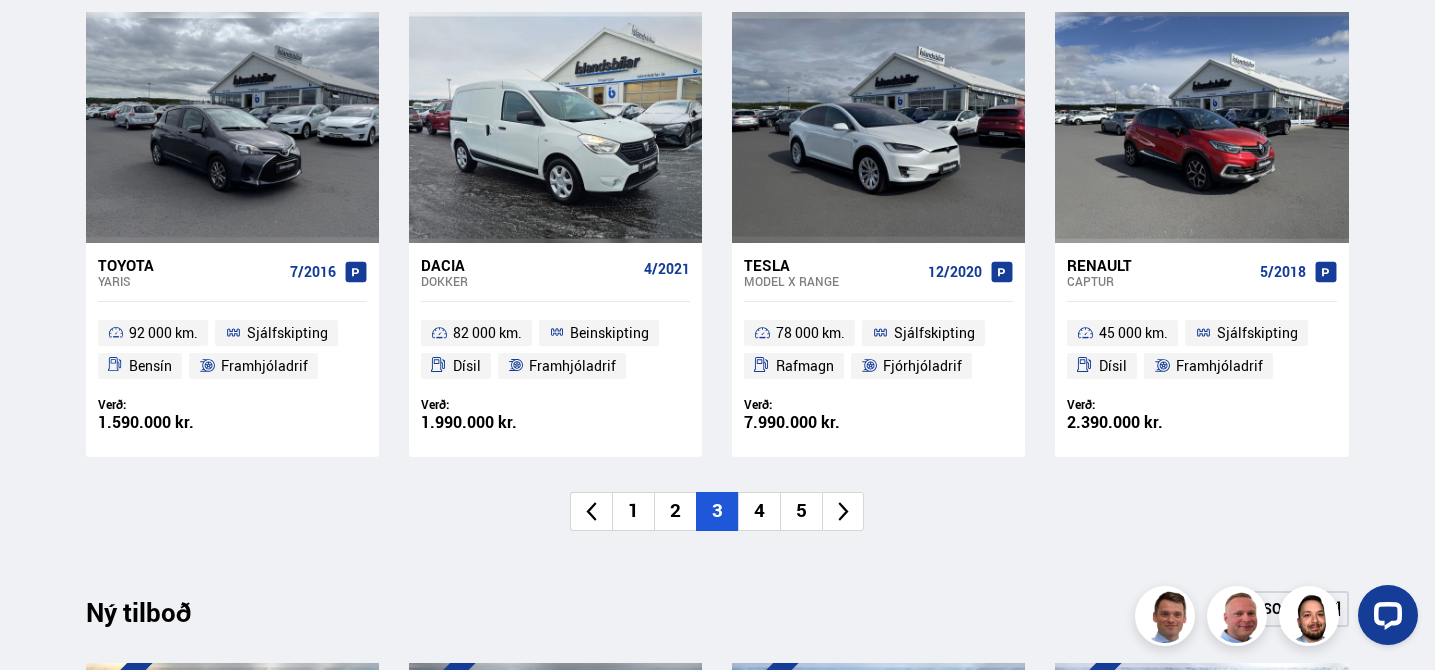 scroll, scrollTop: 1454, scrollLeft: 0, axis: vertical 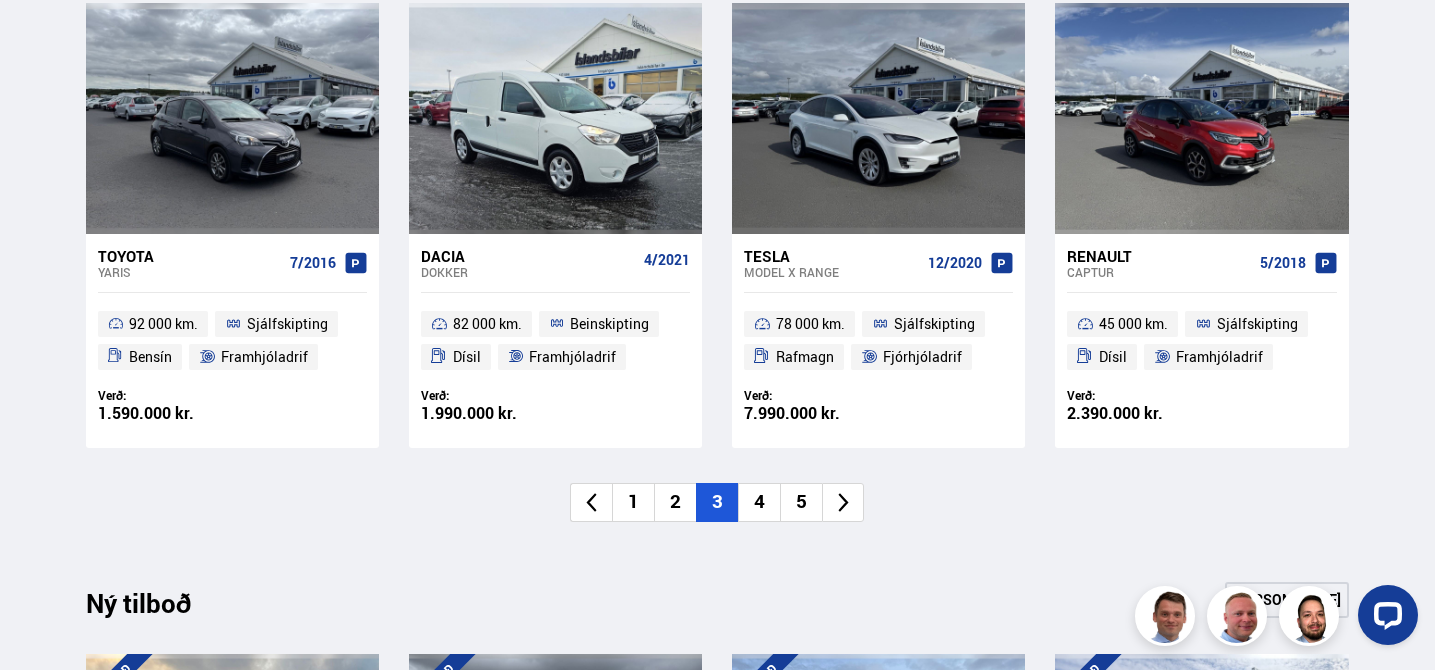 click on "4" at bounding box center (759, 502) 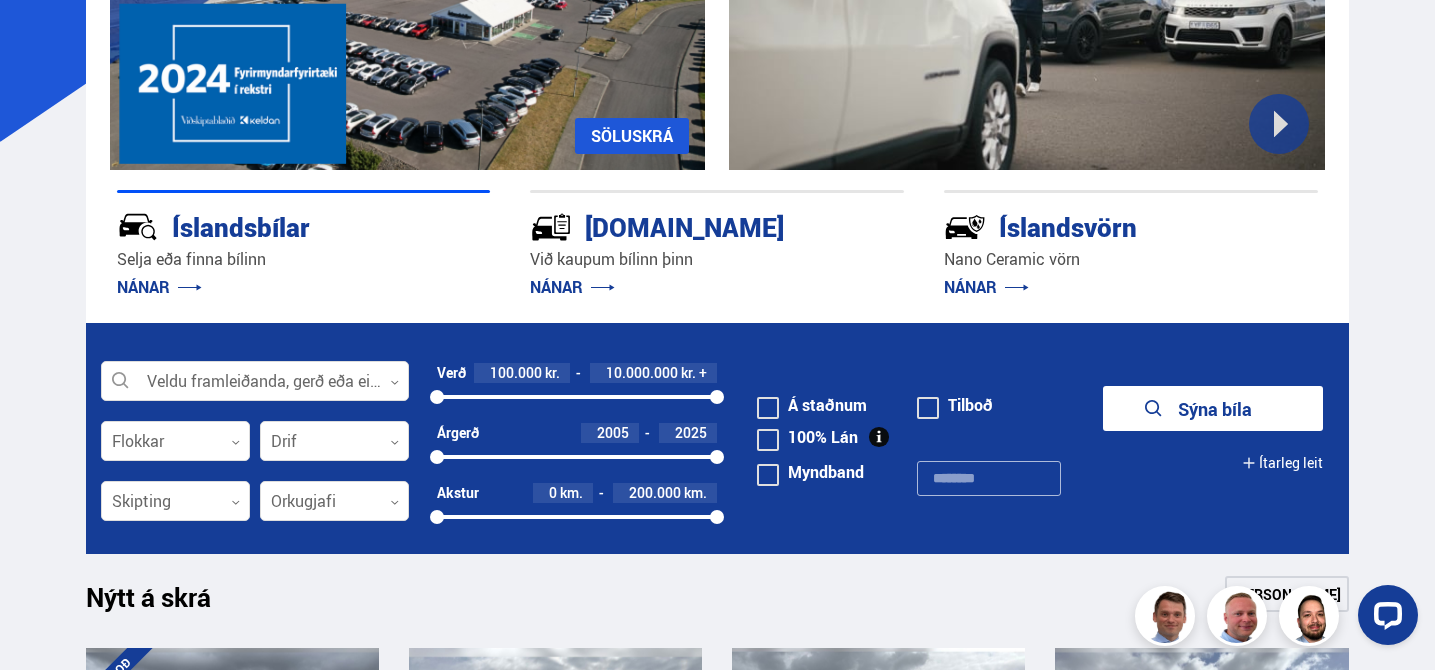 scroll, scrollTop: 305, scrollLeft: 0, axis: vertical 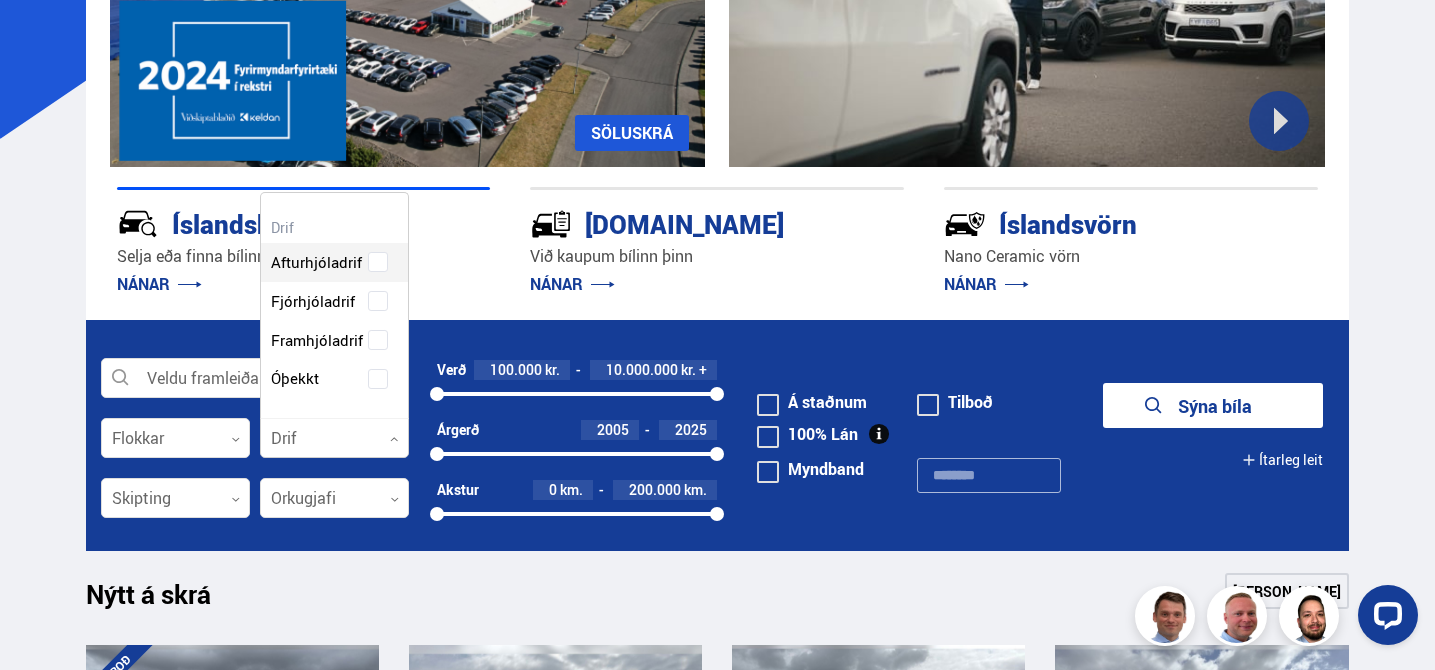 click at bounding box center [334, 439] 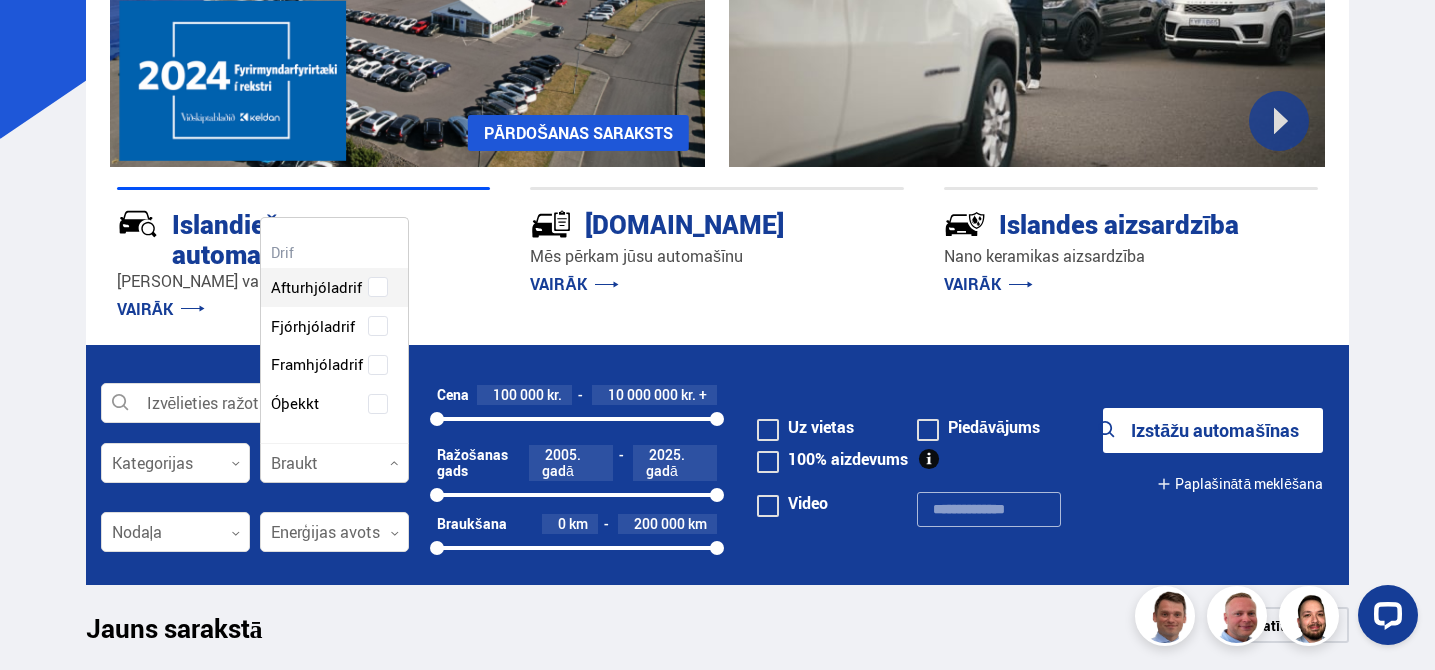 click 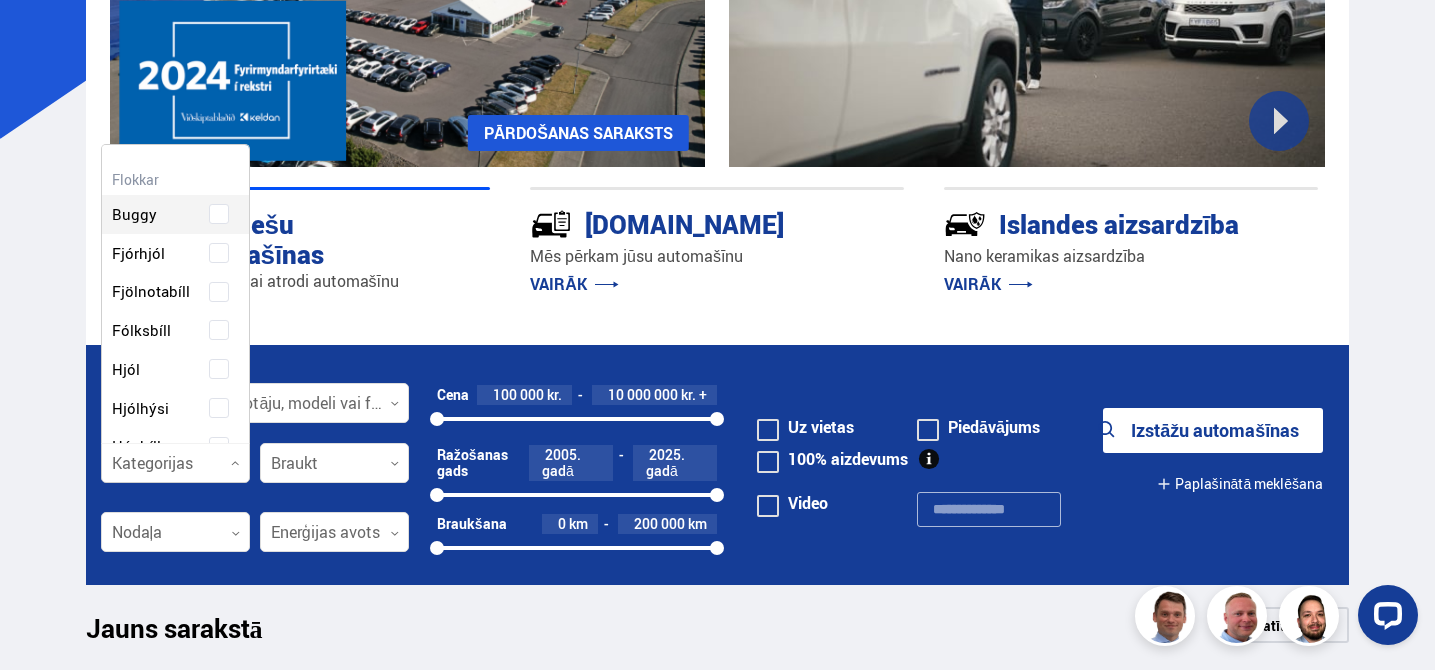 click at bounding box center (175, 464) 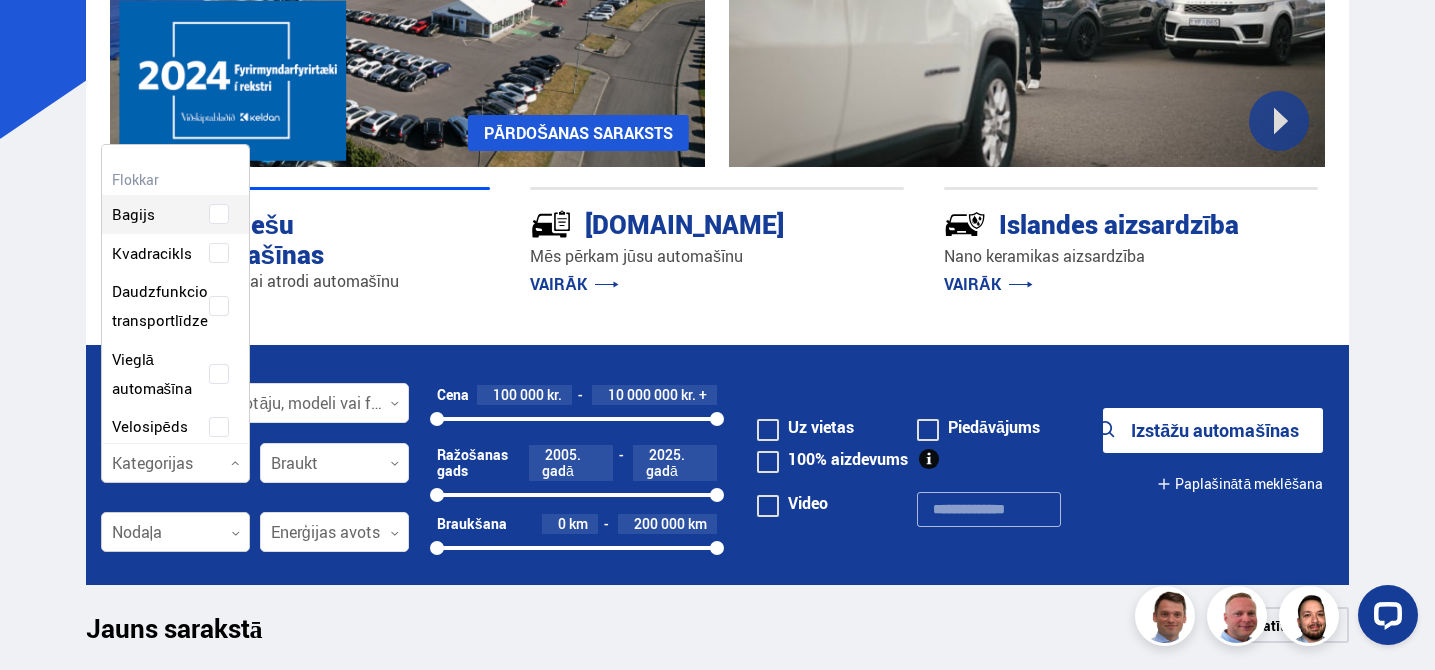 click at bounding box center (175, 533) 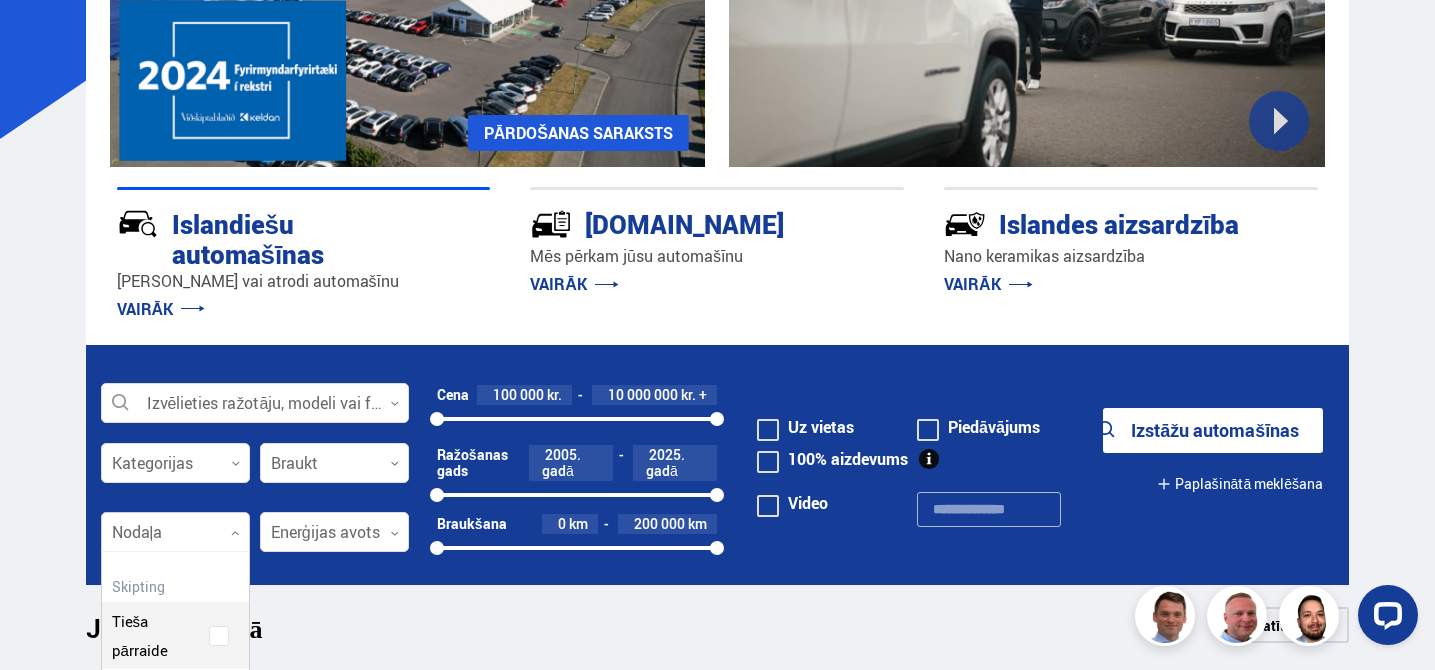 scroll, scrollTop: 248, scrollLeft: 151, axis: both 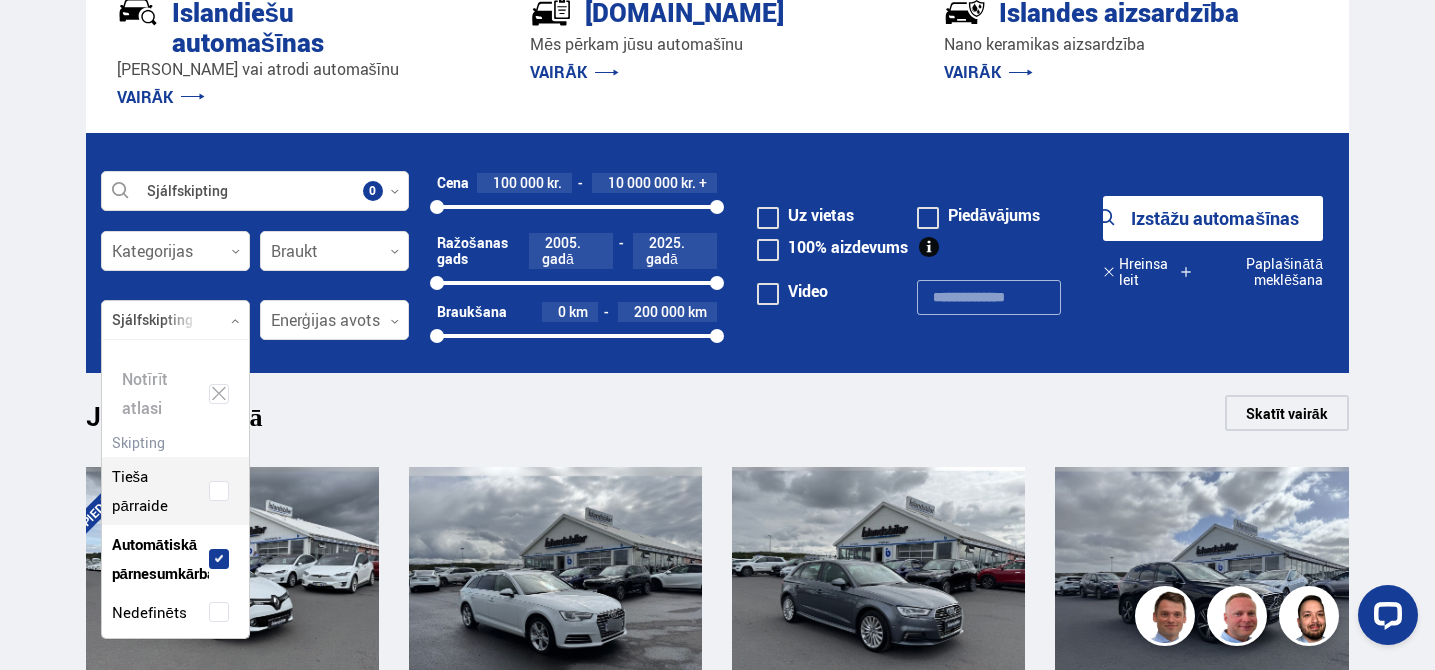 click on "Tieša pārraide   Automātiskā pārnesumkārba   Nedefinēts" at bounding box center (175, 530) 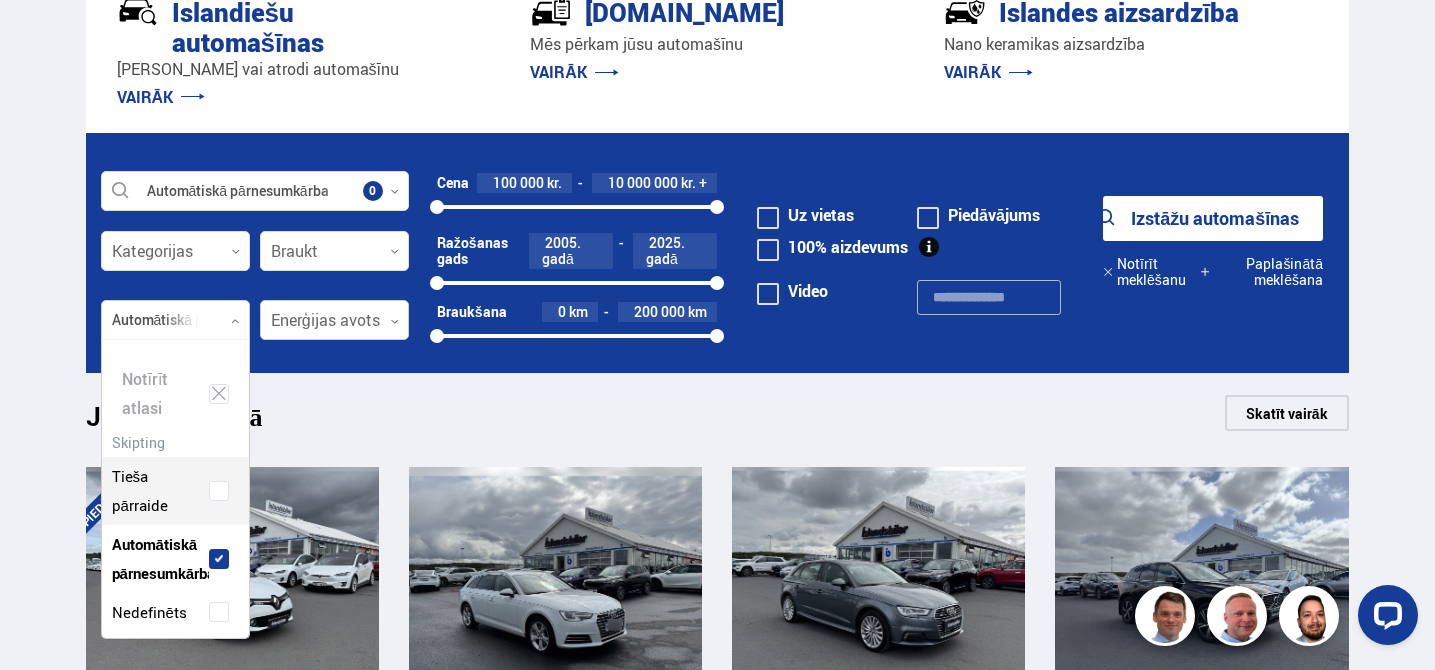 click 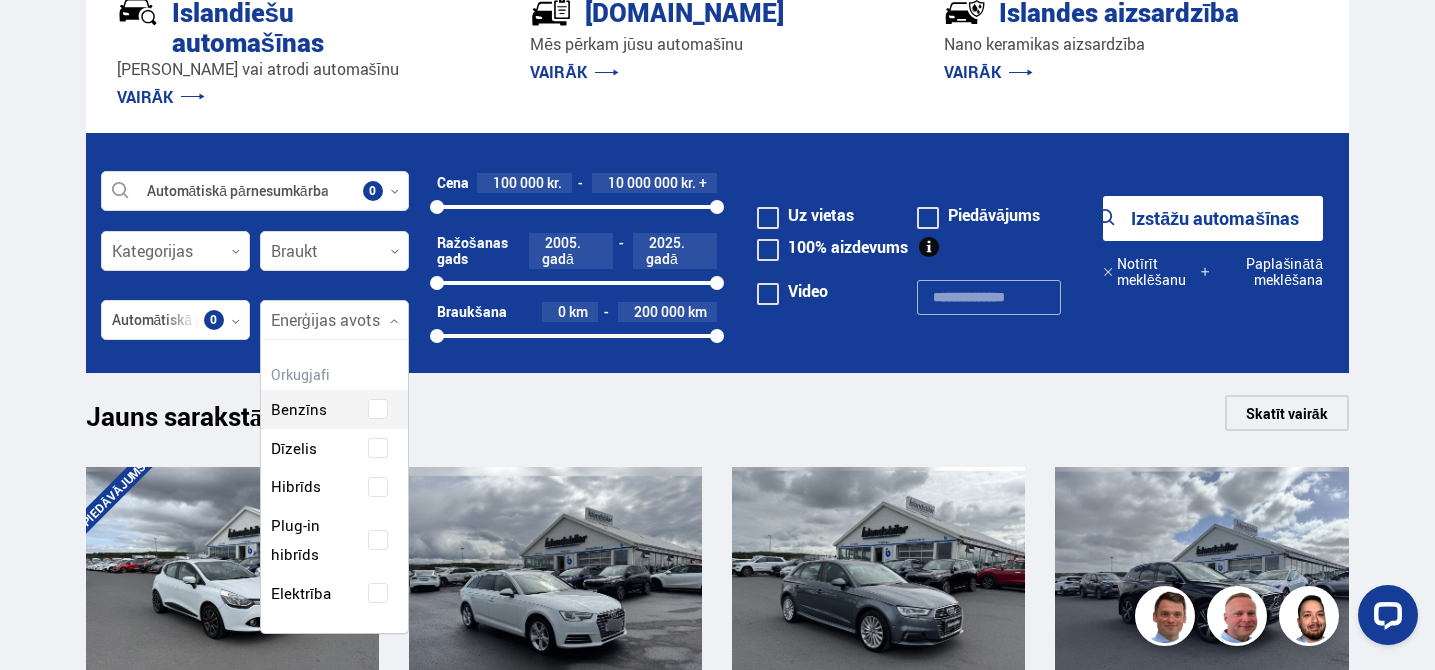 scroll, scrollTop: 297, scrollLeft: 151, axis: both 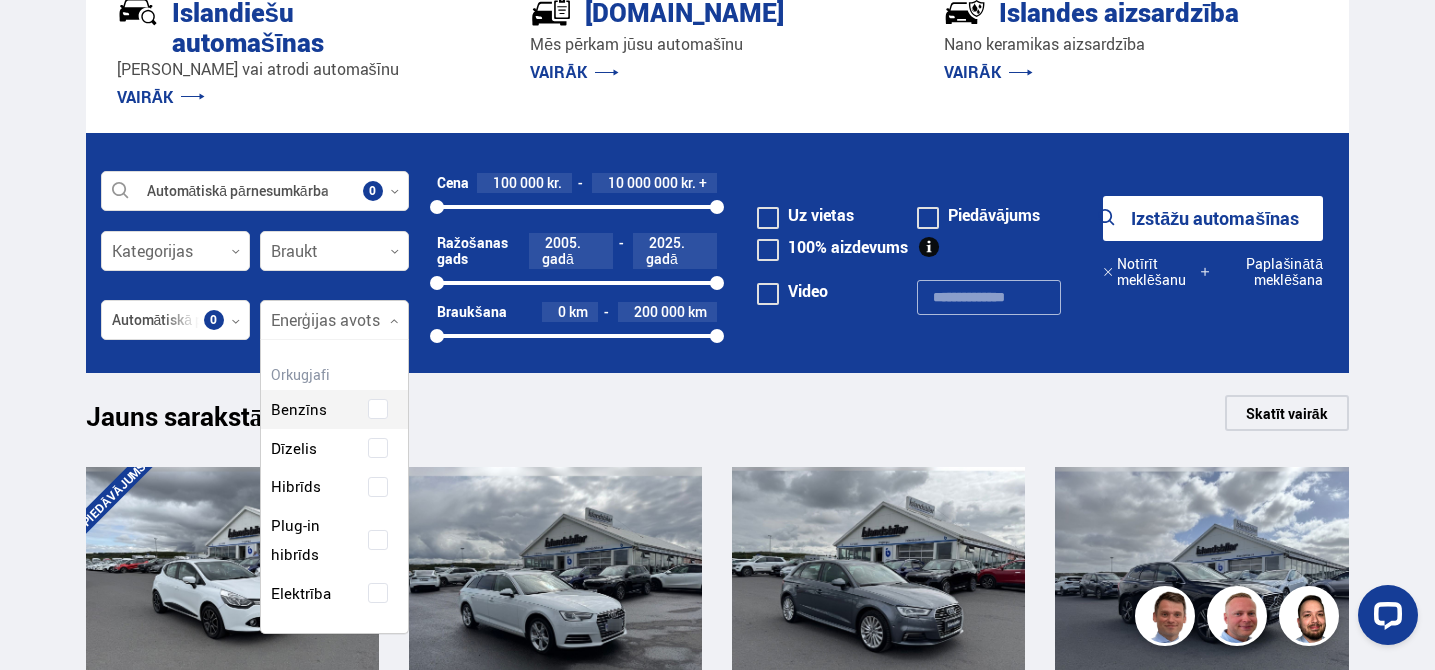 click on "Jauns sarakstā
Skatīt vairāk" at bounding box center [717, 419] 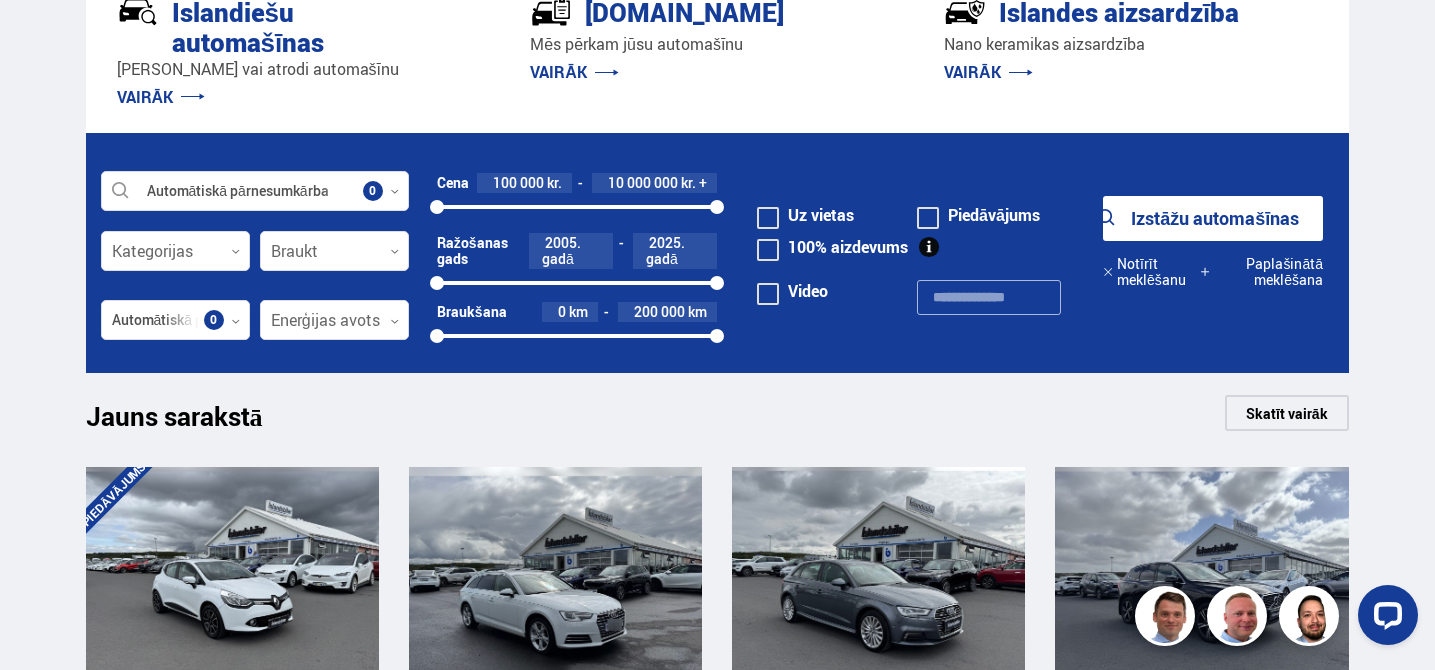 click on "Izstāžu automašīnas" at bounding box center (1215, 218) 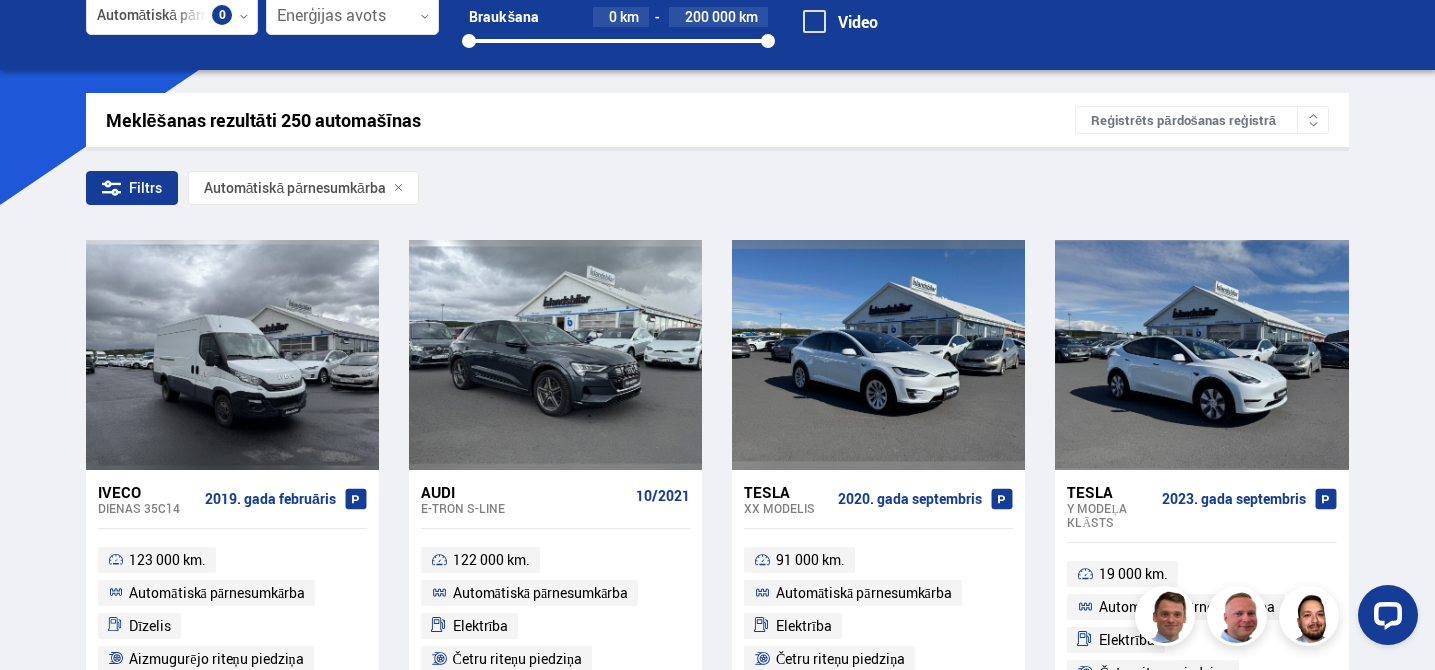 scroll, scrollTop: 240, scrollLeft: 0, axis: vertical 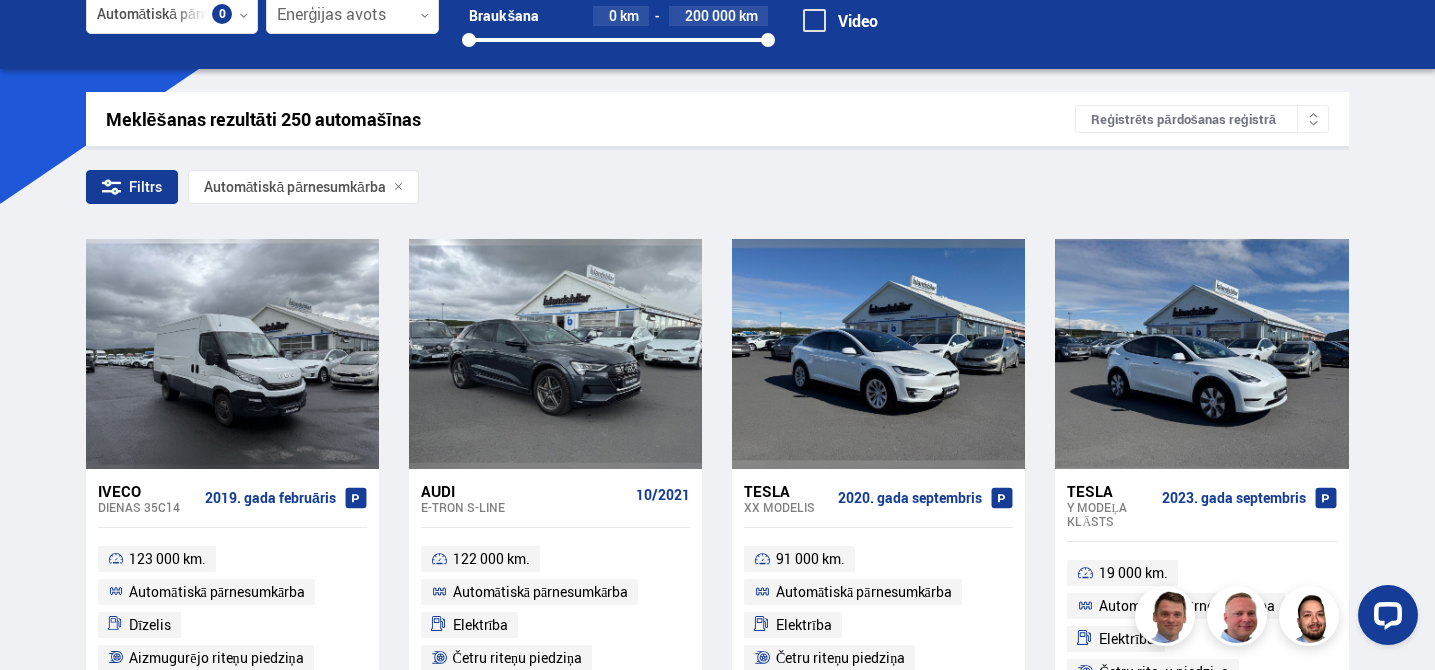 click on "Pārdošanas saraksts
Pakalpojumi
Islandiešu automašīnas
[DOMAIN_NAME]
Islandes aizsardzība
Norādījumi
Par mums
Tiešsaistes veikals
ir     ir
bet
pl
Klettháls, 110 Reikjavīka
0
Pārdošanas saraksts
Pakalpojumi
Islandiešu automašīnas
[DOMAIN_NAME]
Islandes aizsardzība
Norādījumi
Par mums
Tiešsaistes veikals
Klettháls, 110 Reikjavīka   ir     ir
bet
pl
Automātiskā pārnesumkārba Izvēlieties ražotāju, modeli vai funkciju 0   Kategorijas 0   Braukt 0   Automātiskā pārnesumkārba Nodaļa 0   Enerģijas avots 0   Cena   100 000   kr.   10 000 000   kr.
+
100 000 10000000" at bounding box center [717, 1873] 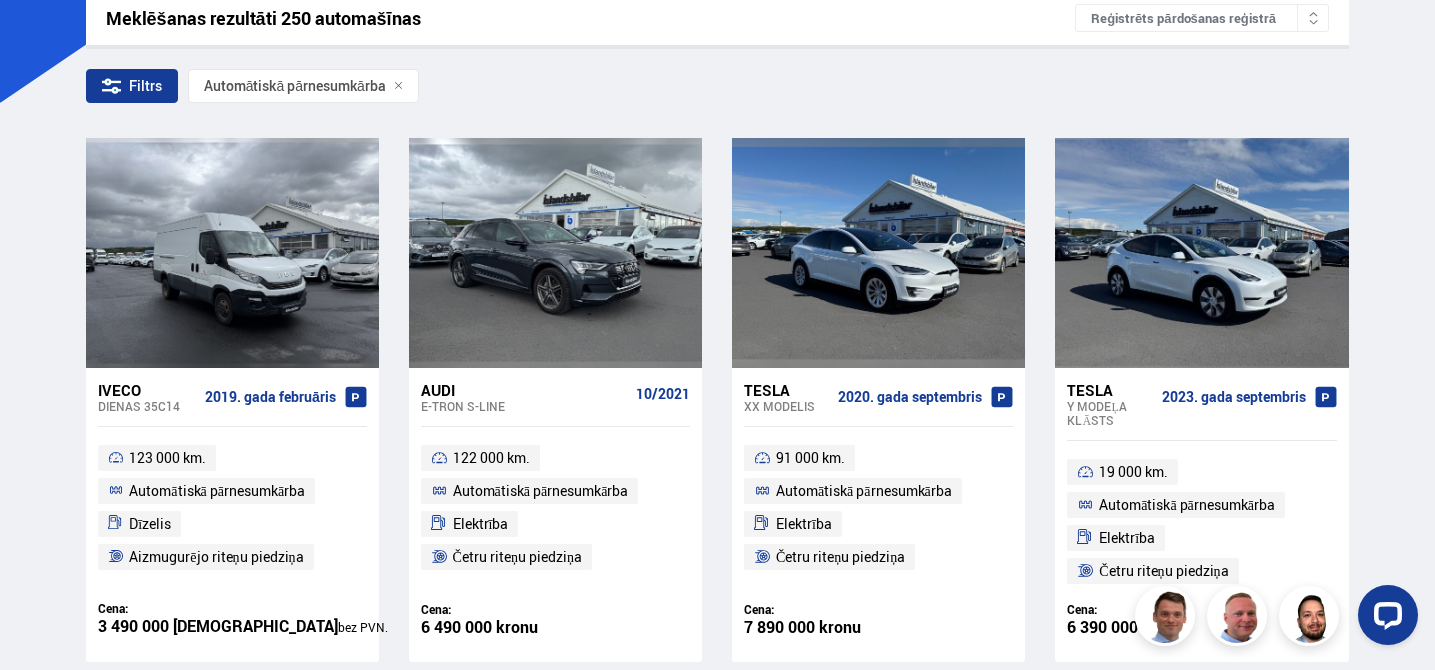 scroll, scrollTop: 349, scrollLeft: 0, axis: vertical 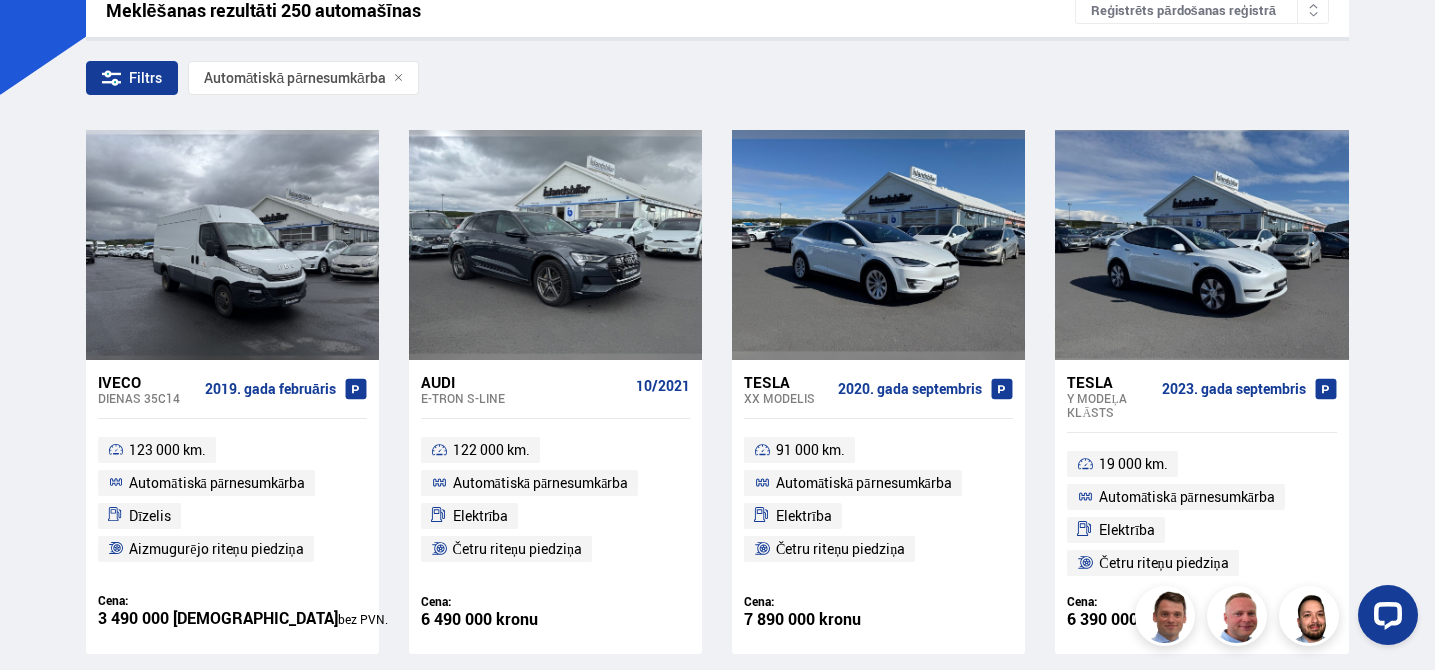 click on "Filtrs" at bounding box center [145, 77] 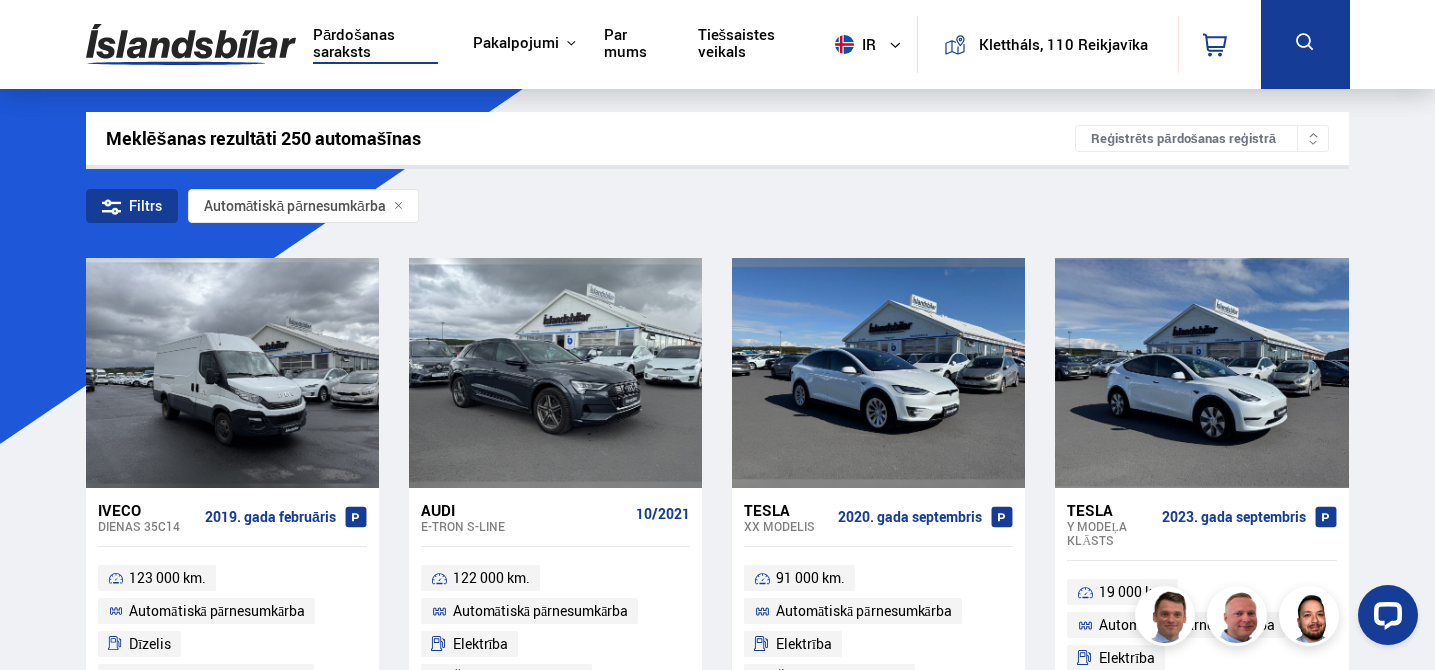 click on "Filtrs" at bounding box center (145, 205) 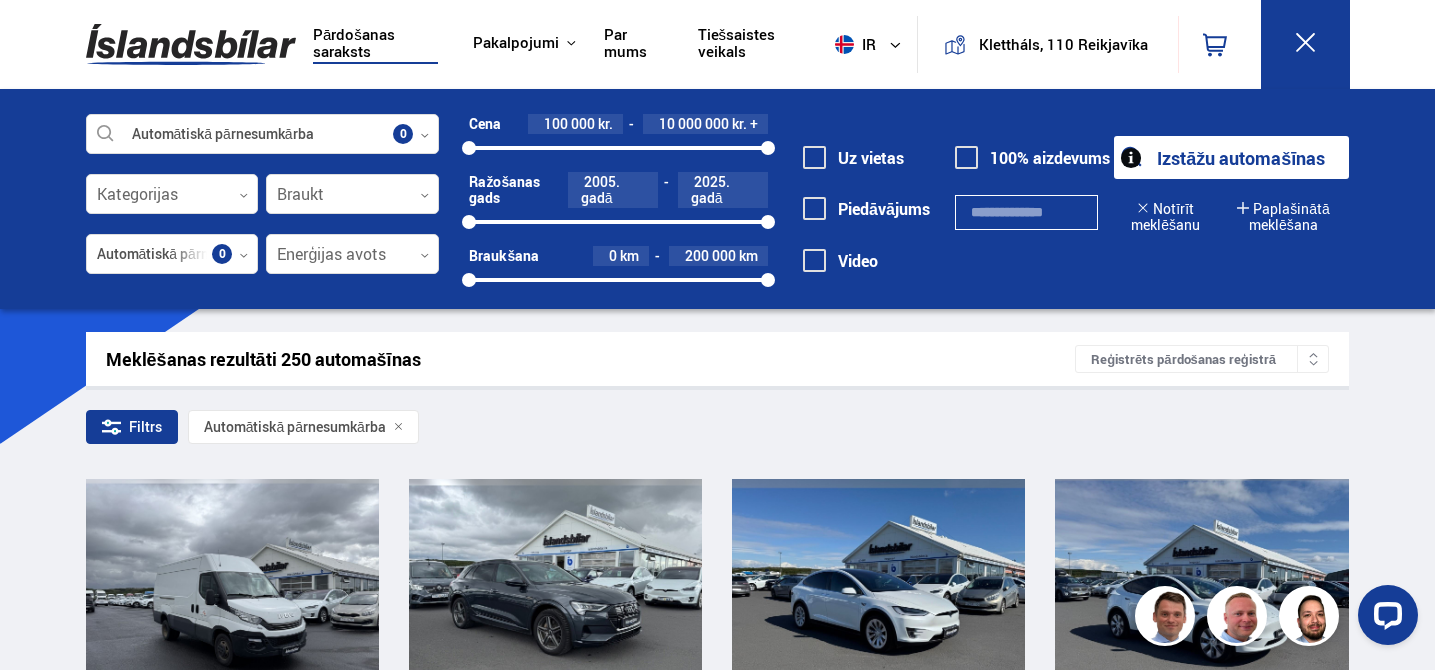 click on "Pārdošanas saraksts
Pakalpojumi
Islandiešu automašīnas
[DOMAIN_NAME]
Islandes aizsardzība
Norādījumi
Par mums
Tiešsaistes veikals
ir     ir
bet
pl
Klettháls, 110 Reikjavīka
0
Pārdošanas saraksts
Pakalpojumi
Islandiešu automašīnas
[DOMAIN_NAME]
Islandes aizsardzība
Norādījumi
Par mums
Tiešsaistes veikals
Klettháls, 110 Reikjavīka   ir     ir
bet
pl
Automātiskā pārnesumkārba Izvēlieties ražotāju, modeli vai funkciju 0   Kategorijas 0   Braukt 0   Automātiskā pārnesumkārba Nodaļa 0   Enerģijas avots 0   Cena   100 000   kr.   10 000 000   kr.
+
100 000 10000000" at bounding box center [717, 2113] 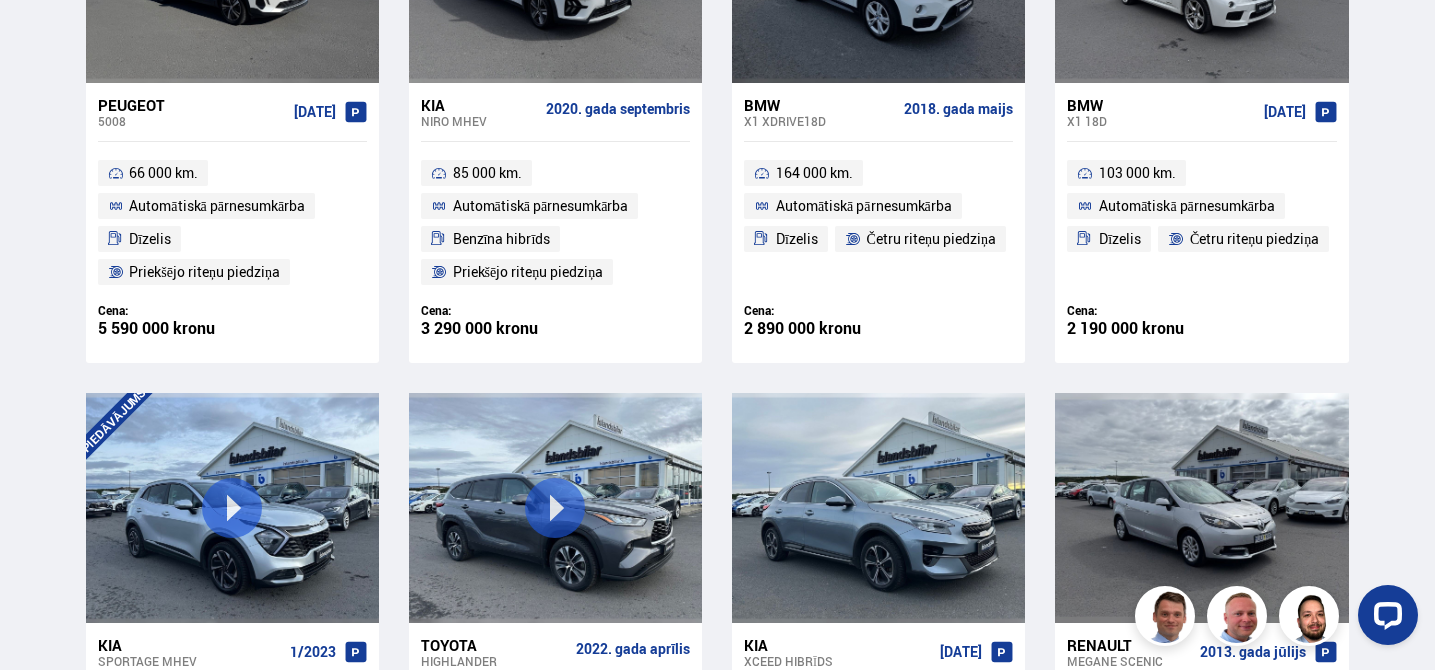 scroll, scrollTop: 0, scrollLeft: 0, axis: both 